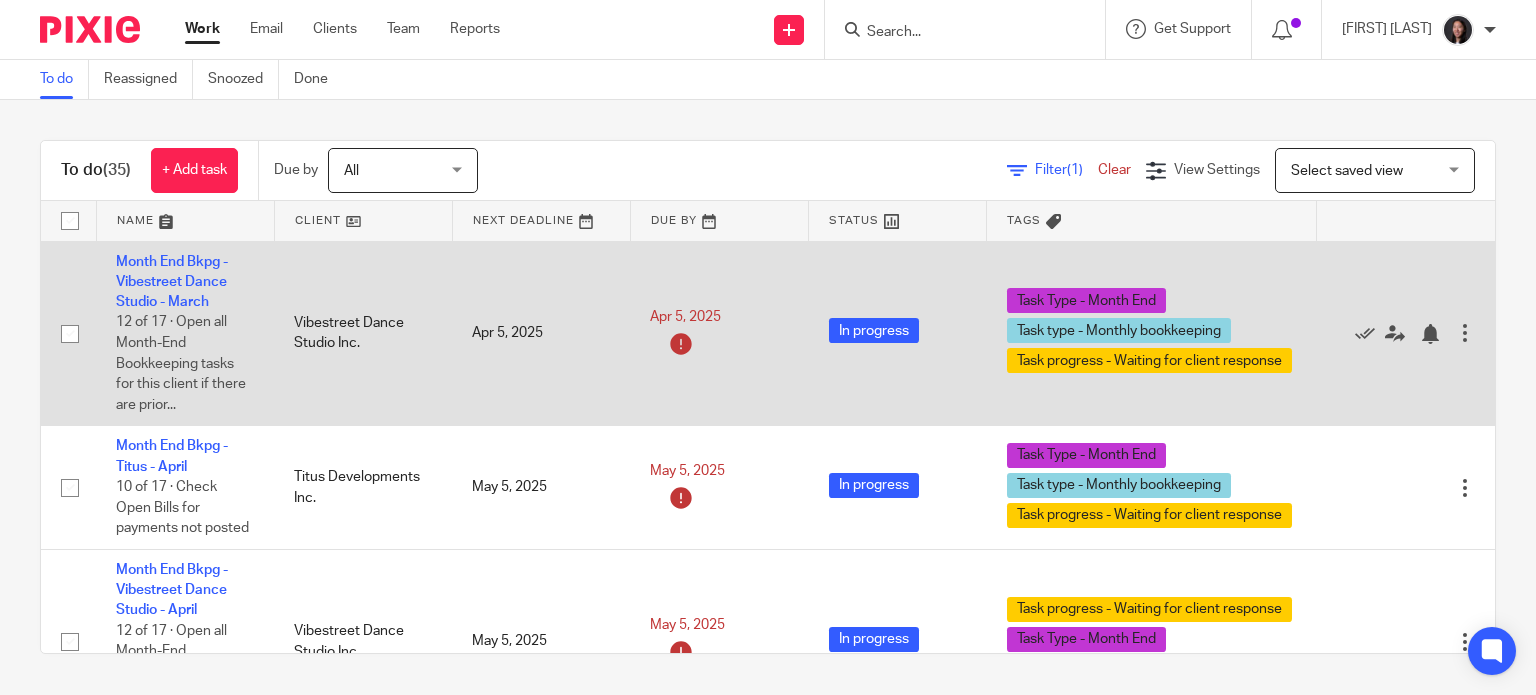 scroll, scrollTop: 0, scrollLeft: 0, axis: both 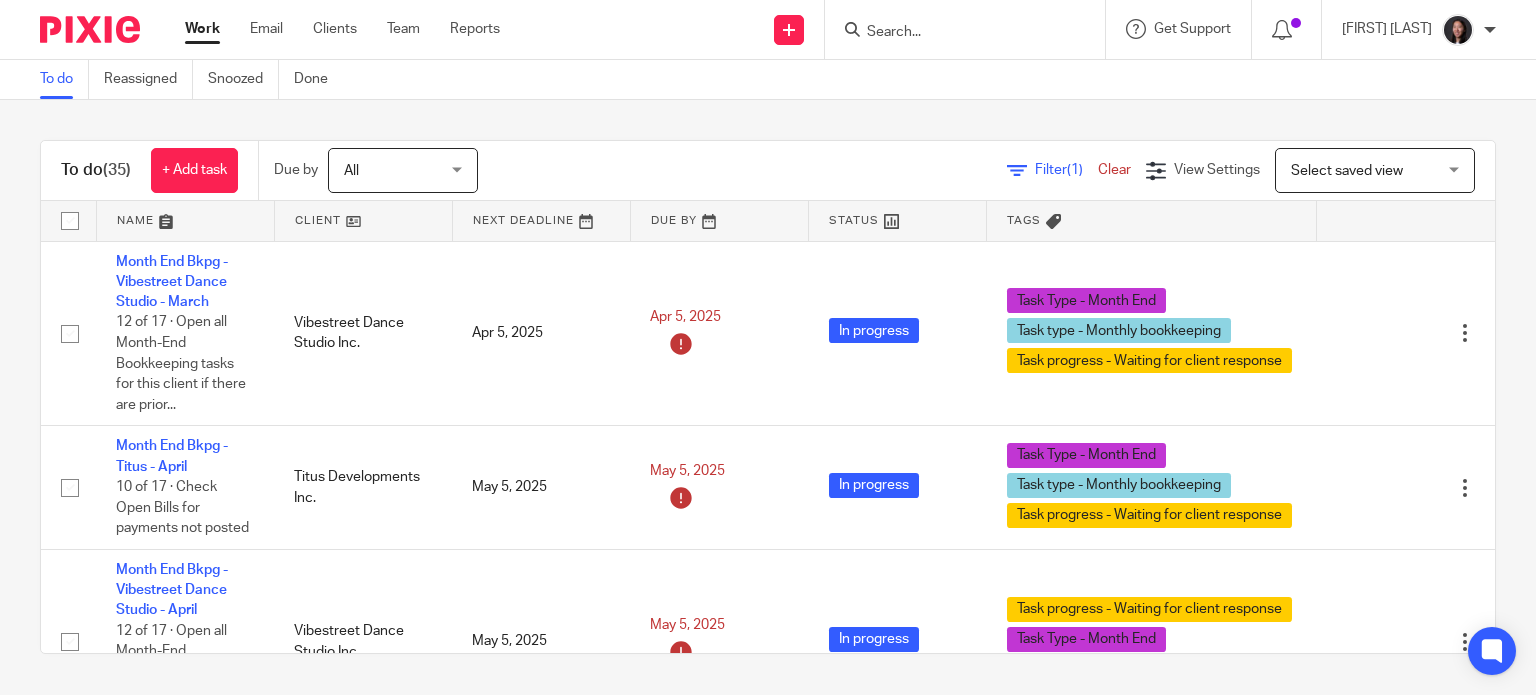 click at bounding box center [363, 221] 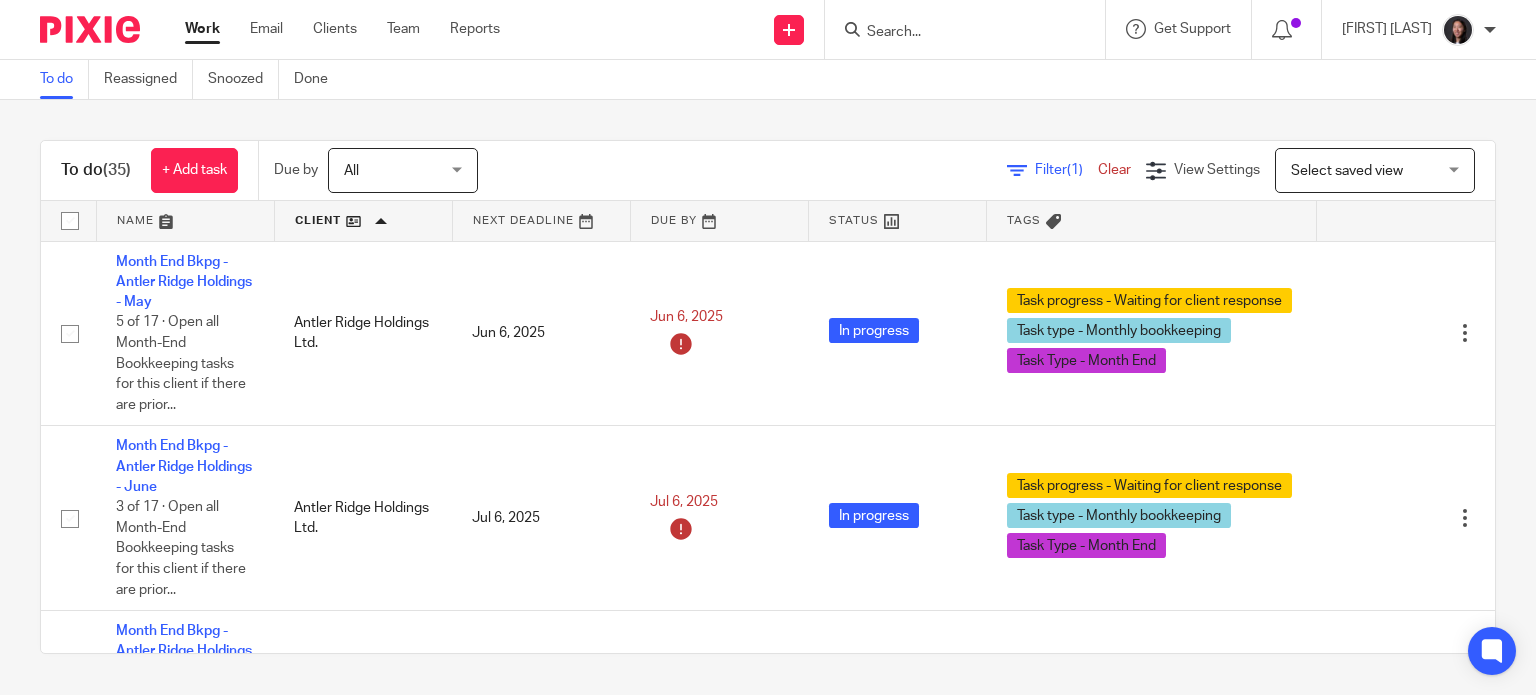 scroll, scrollTop: 0, scrollLeft: 0, axis: both 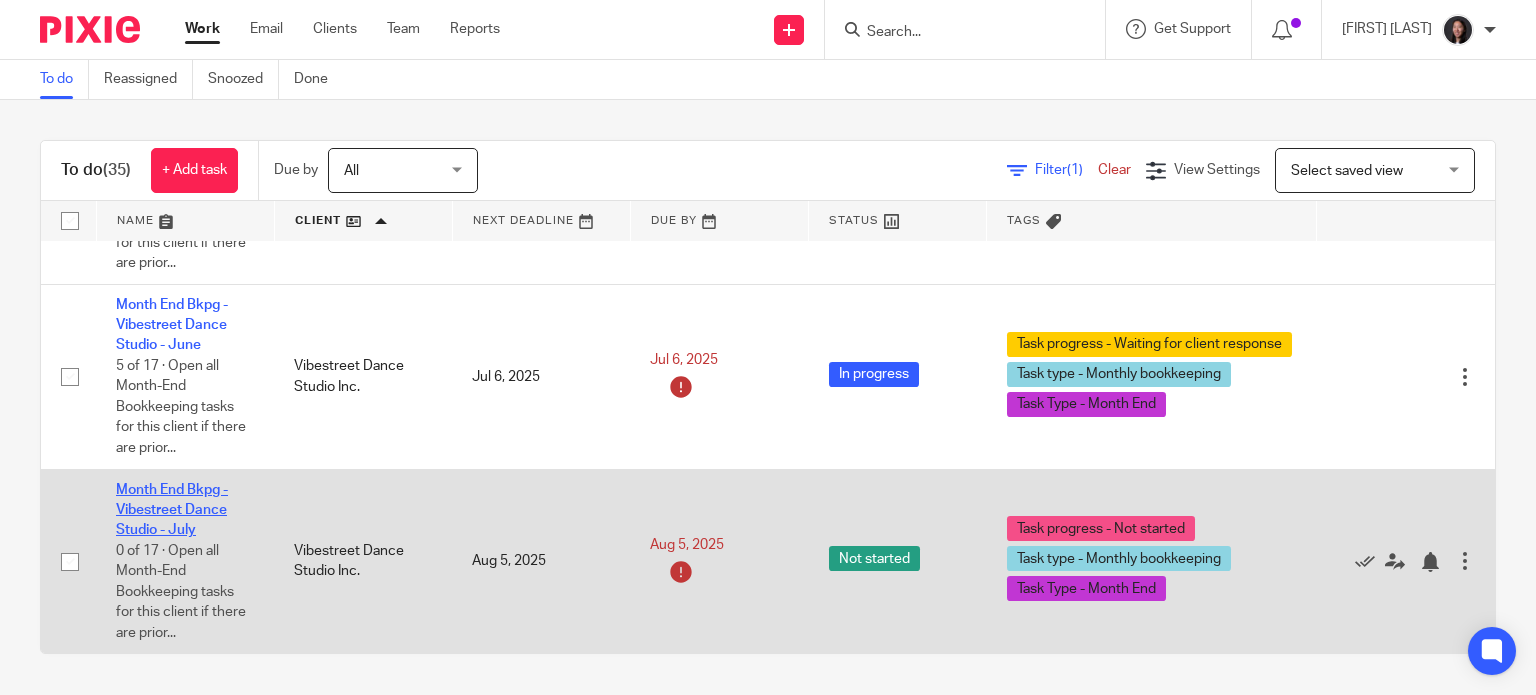 click on "Month End Bkpg - Vibestreet Dance Studio - July" at bounding box center (172, 510) 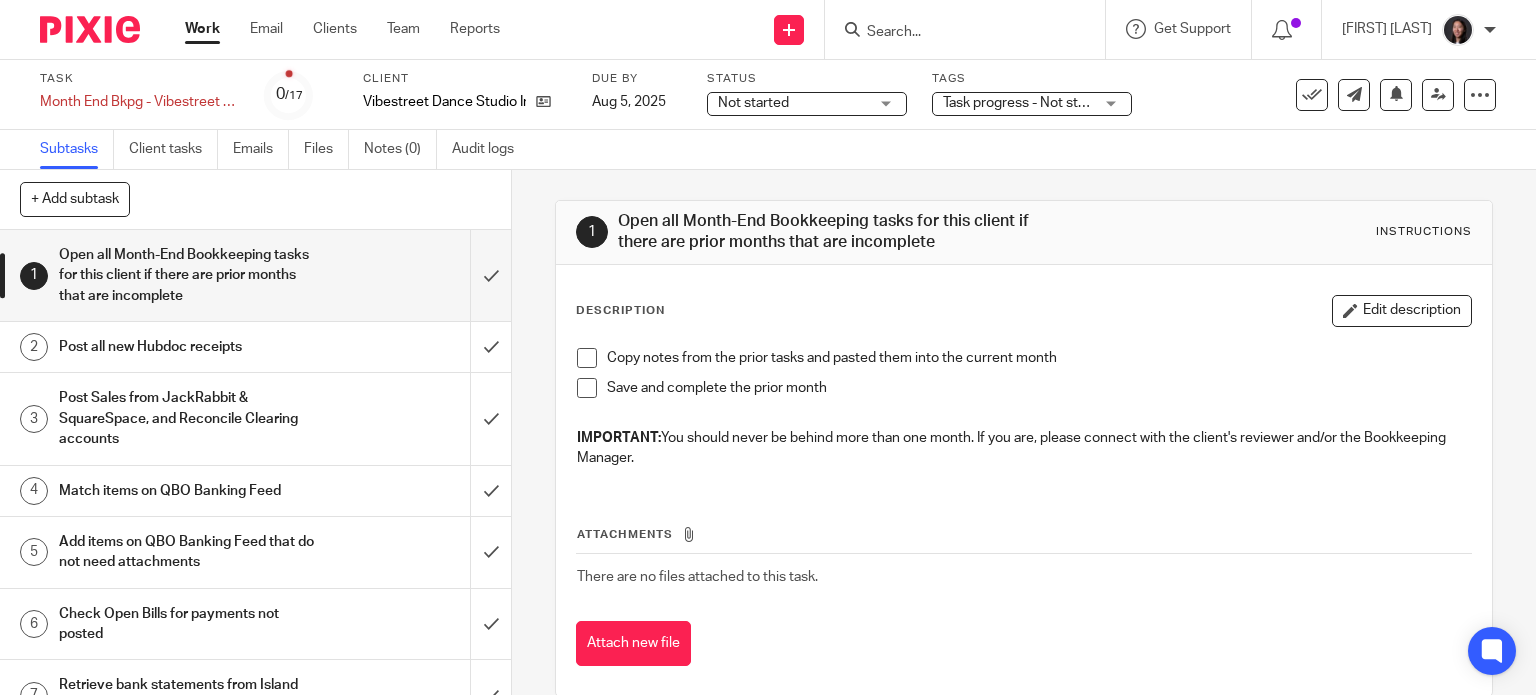 scroll, scrollTop: 0, scrollLeft: 0, axis: both 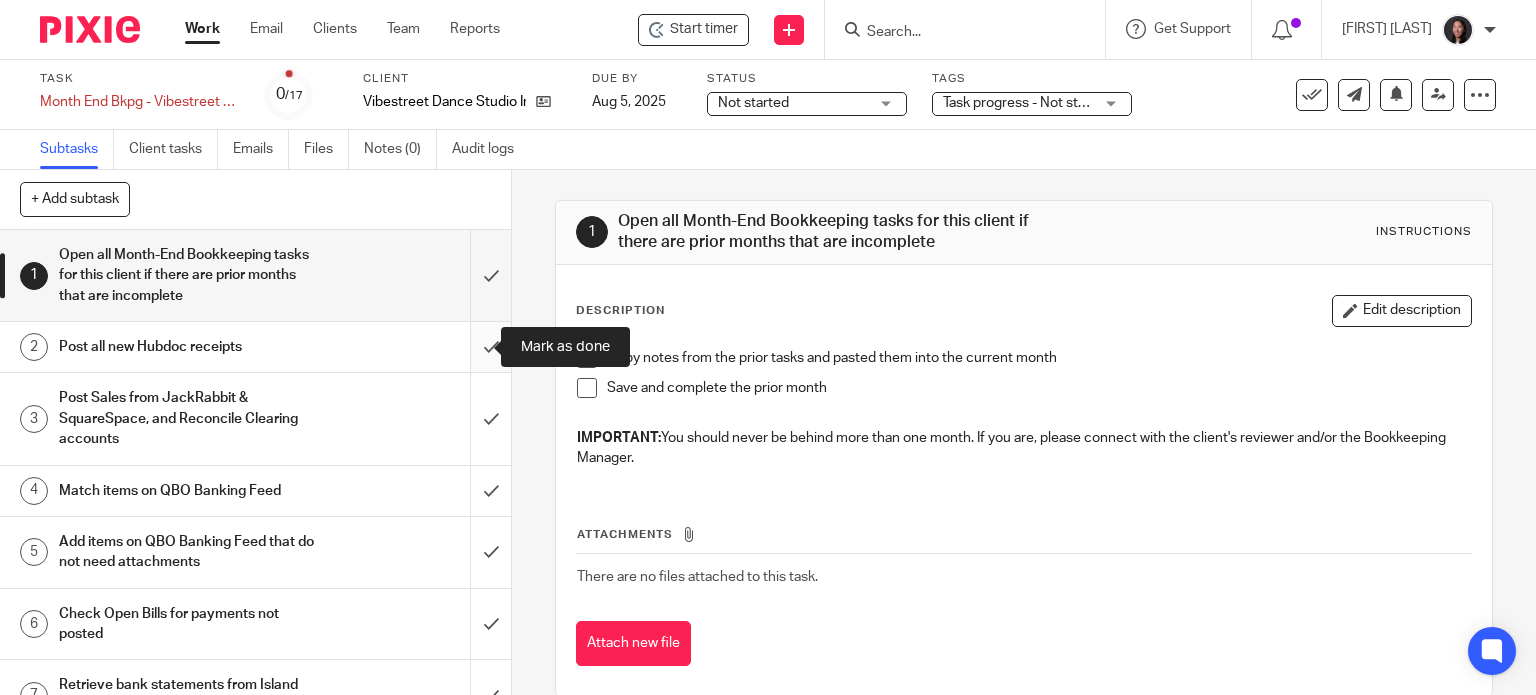 click at bounding box center [255, 347] 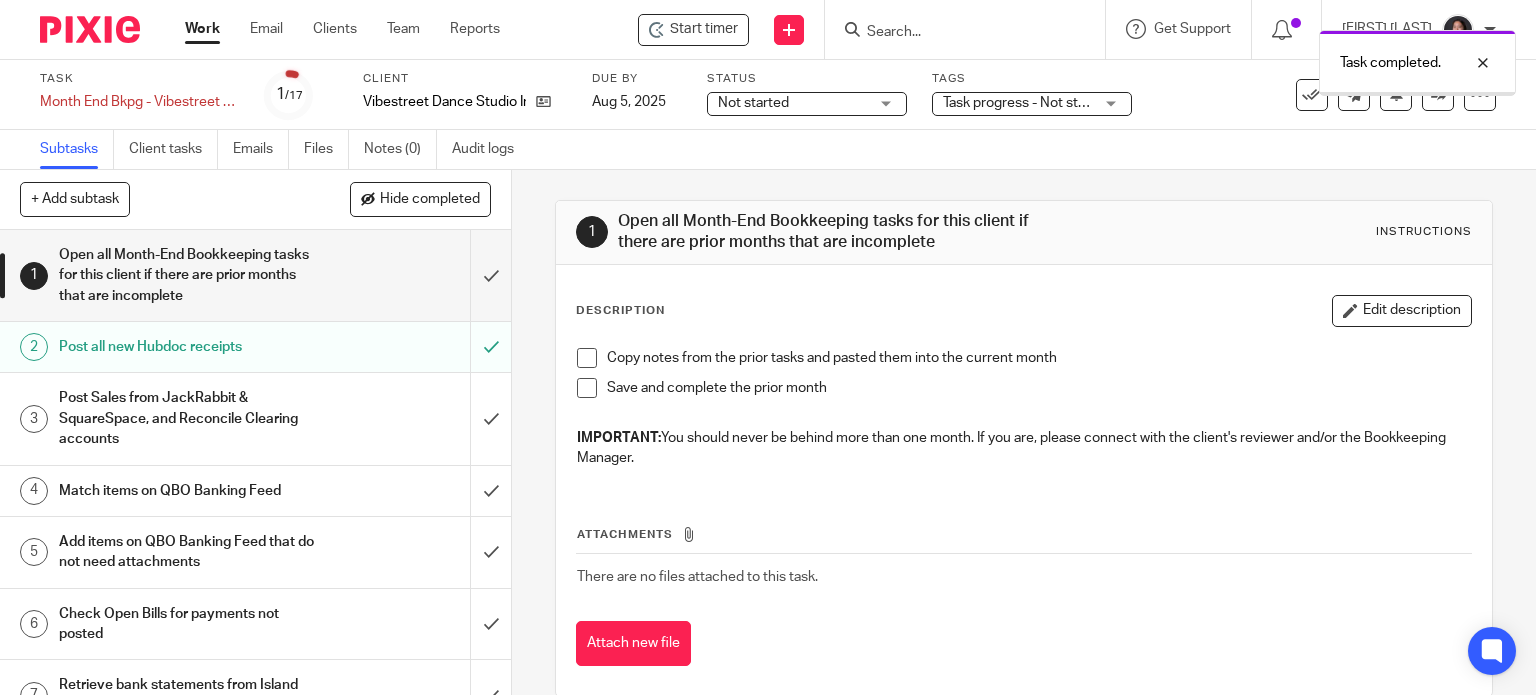 scroll, scrollTop: 0, scrollLeft: 0, axis: both 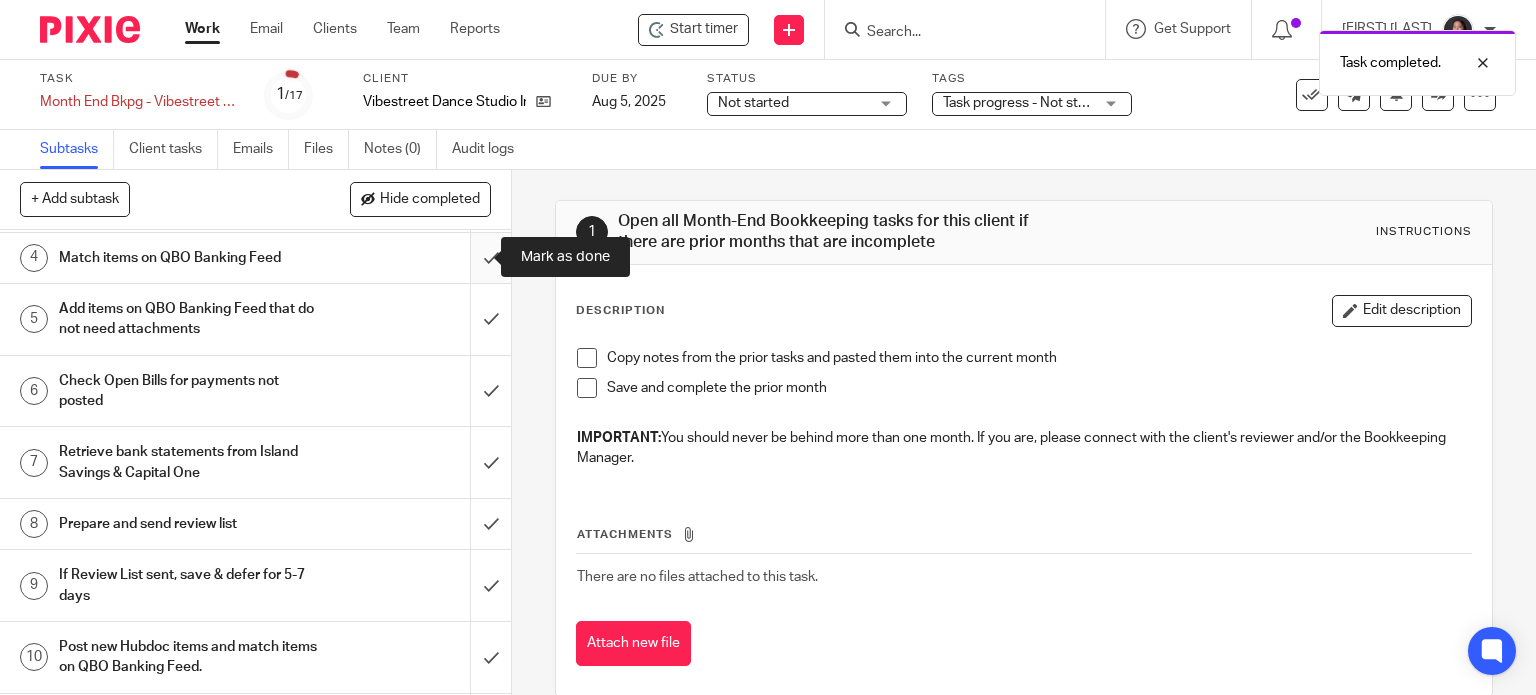 click at bounding box center [255, 258] 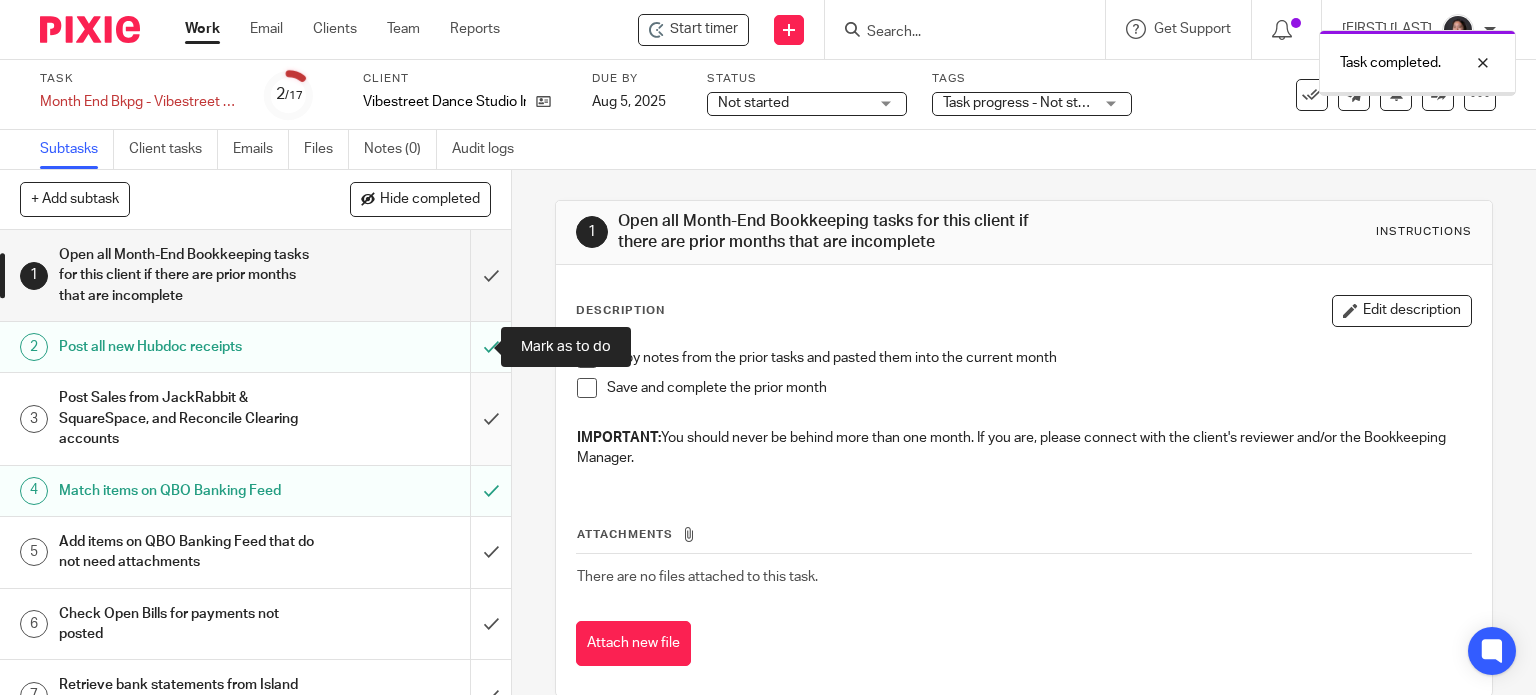 scroll, scrollTop: 0, scrollLeft: 0, axis: both 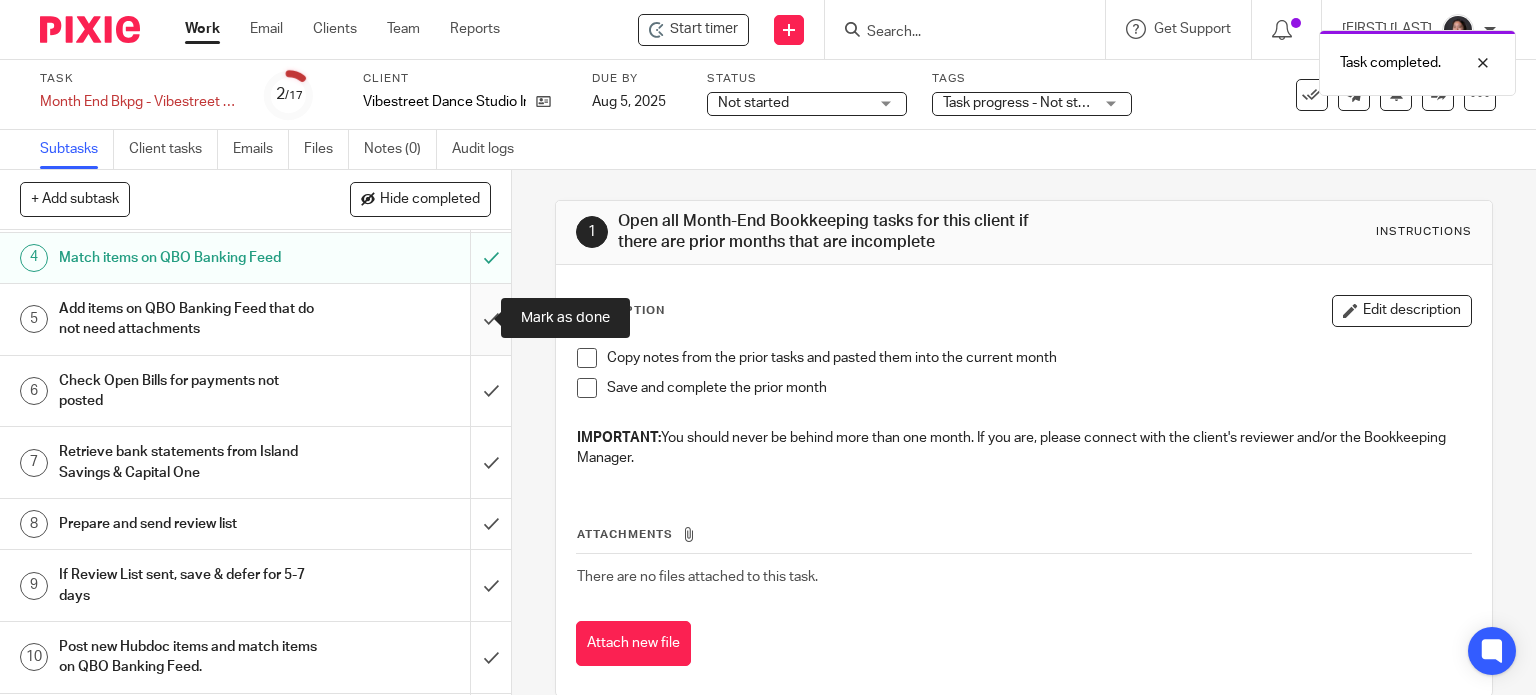 click at bounding box center (255, 319) 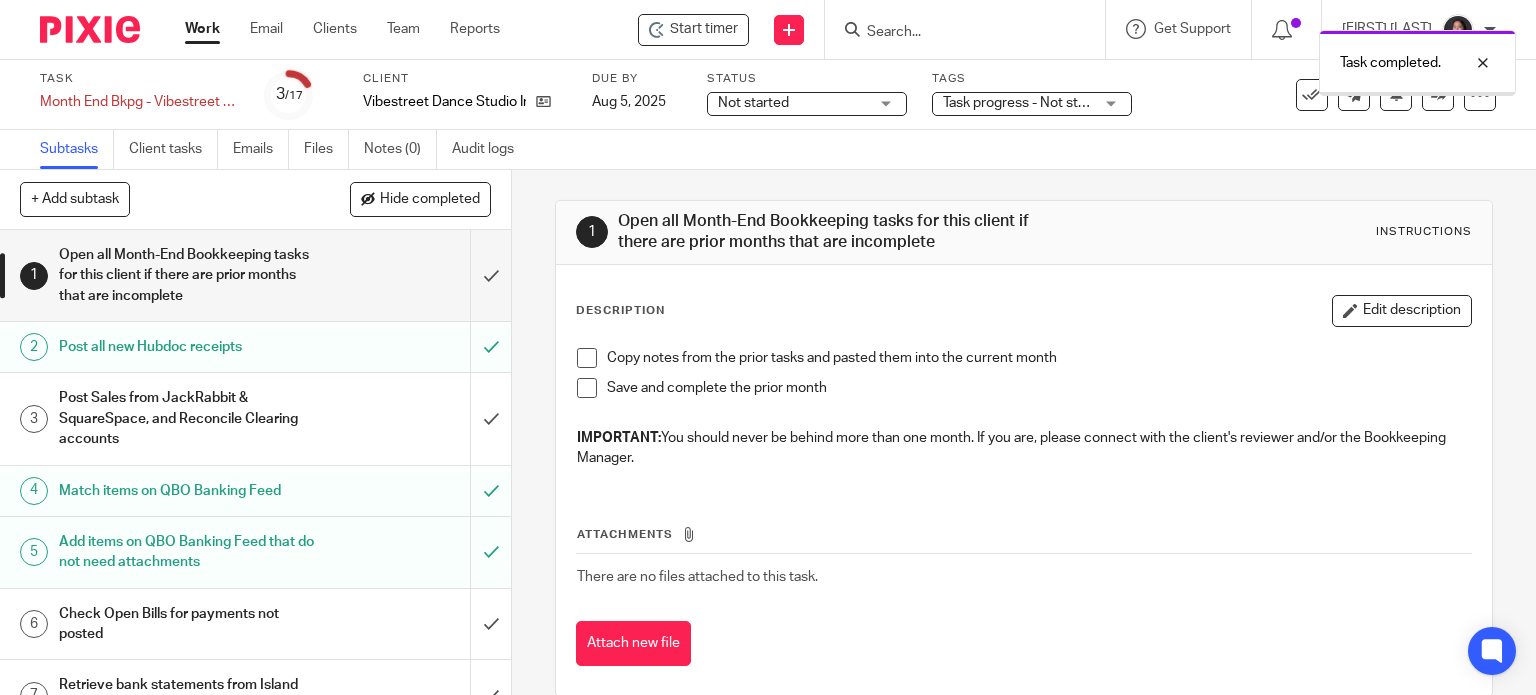 scroll, scrollTop: 0, scrollLeft: 0, axis: both 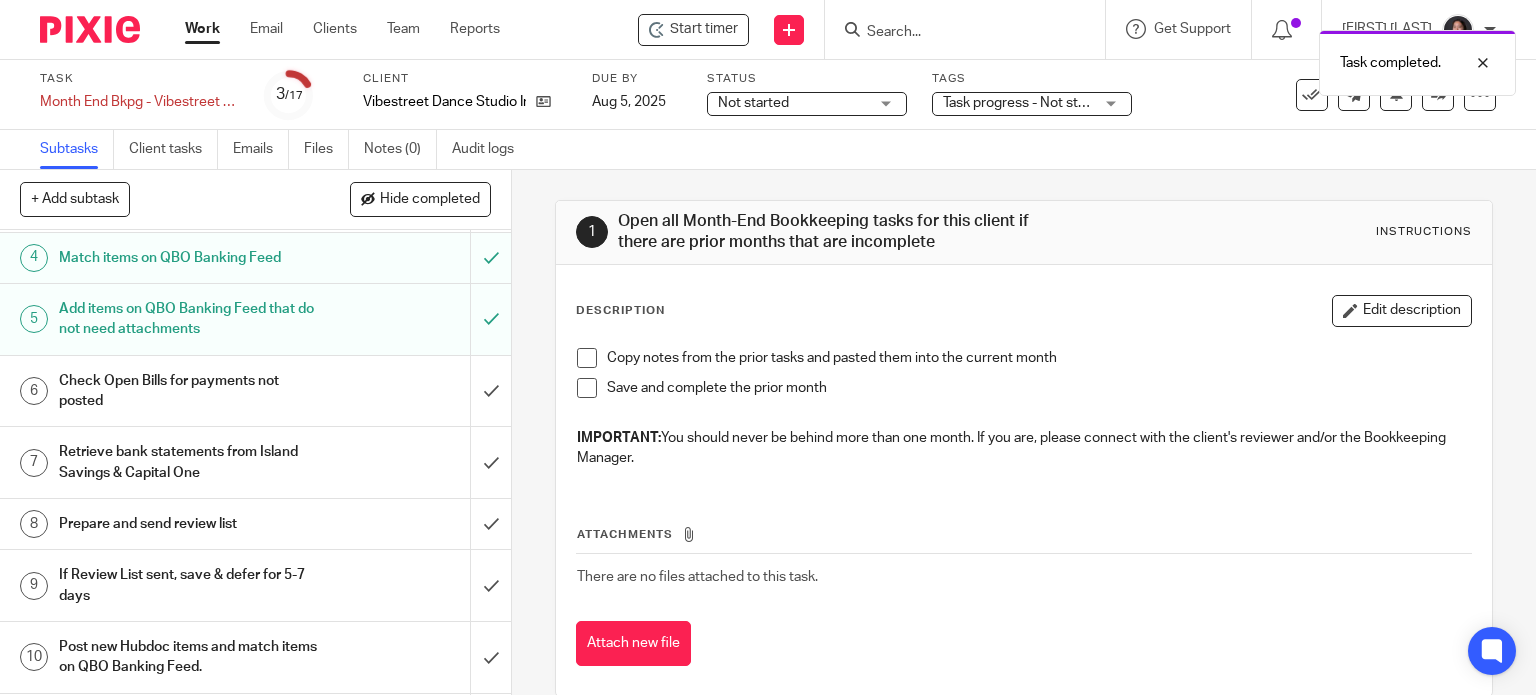 click on "Prepare and send review list" at bounding box center (189, 524) 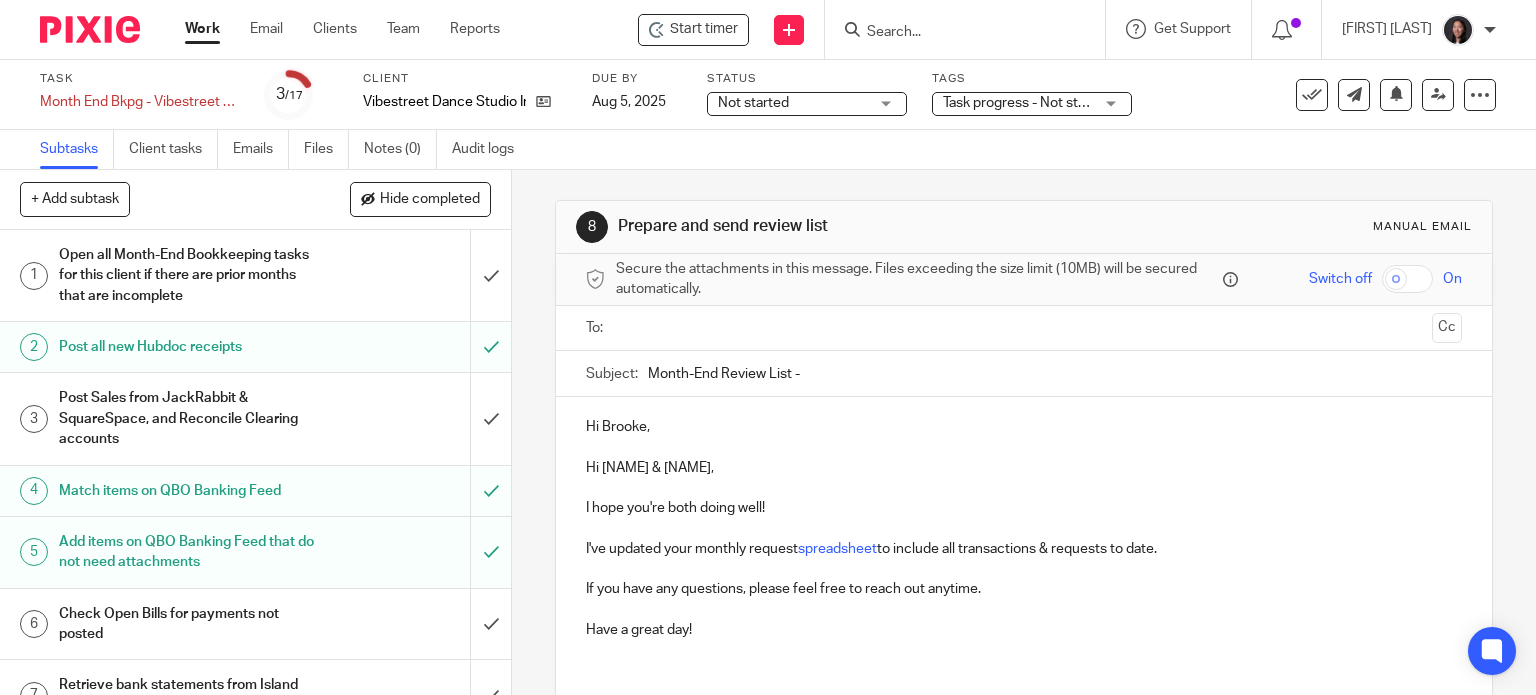 scroll, scrollTop: 0, scrollLeft: 0, axis: both 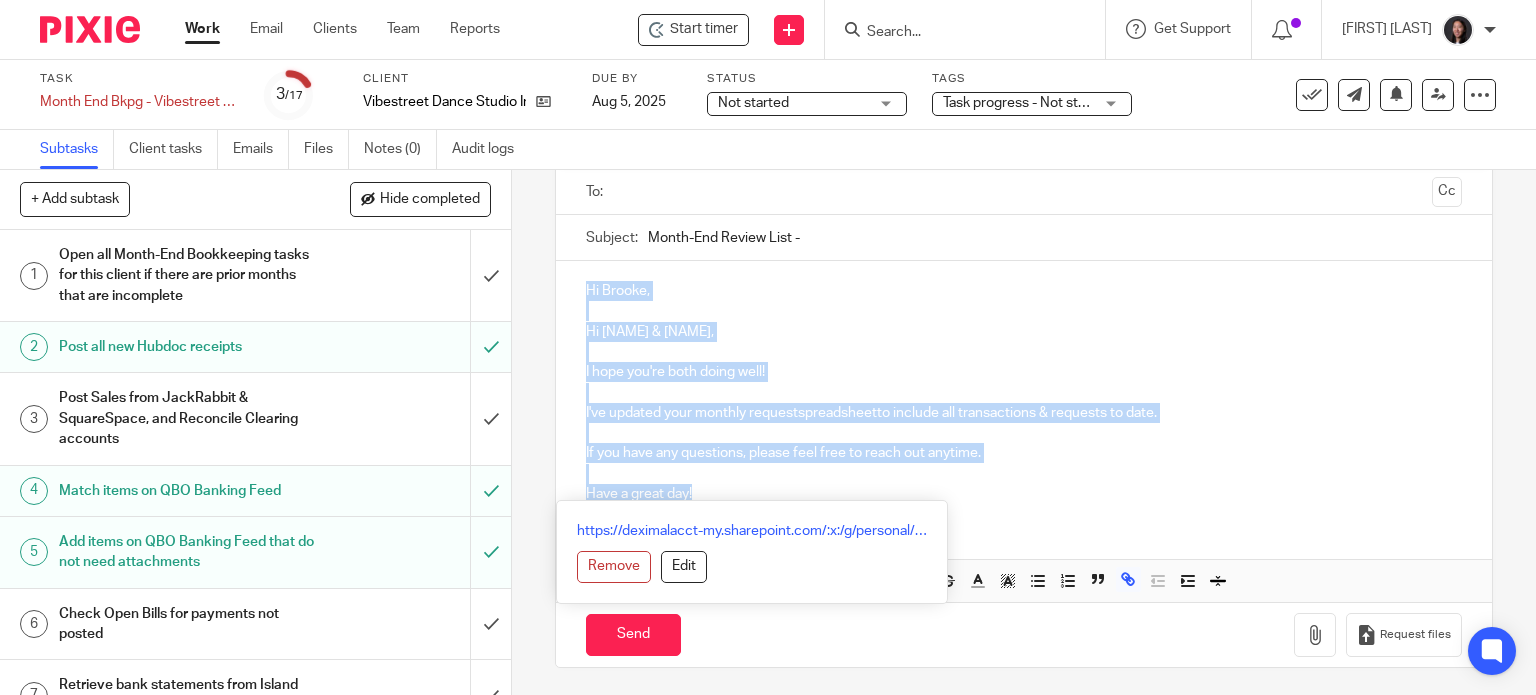 drag, startPoint x: 612, startPoint y: 295, endPoint x: 716, endPoint y: 491, distance: 221.88286 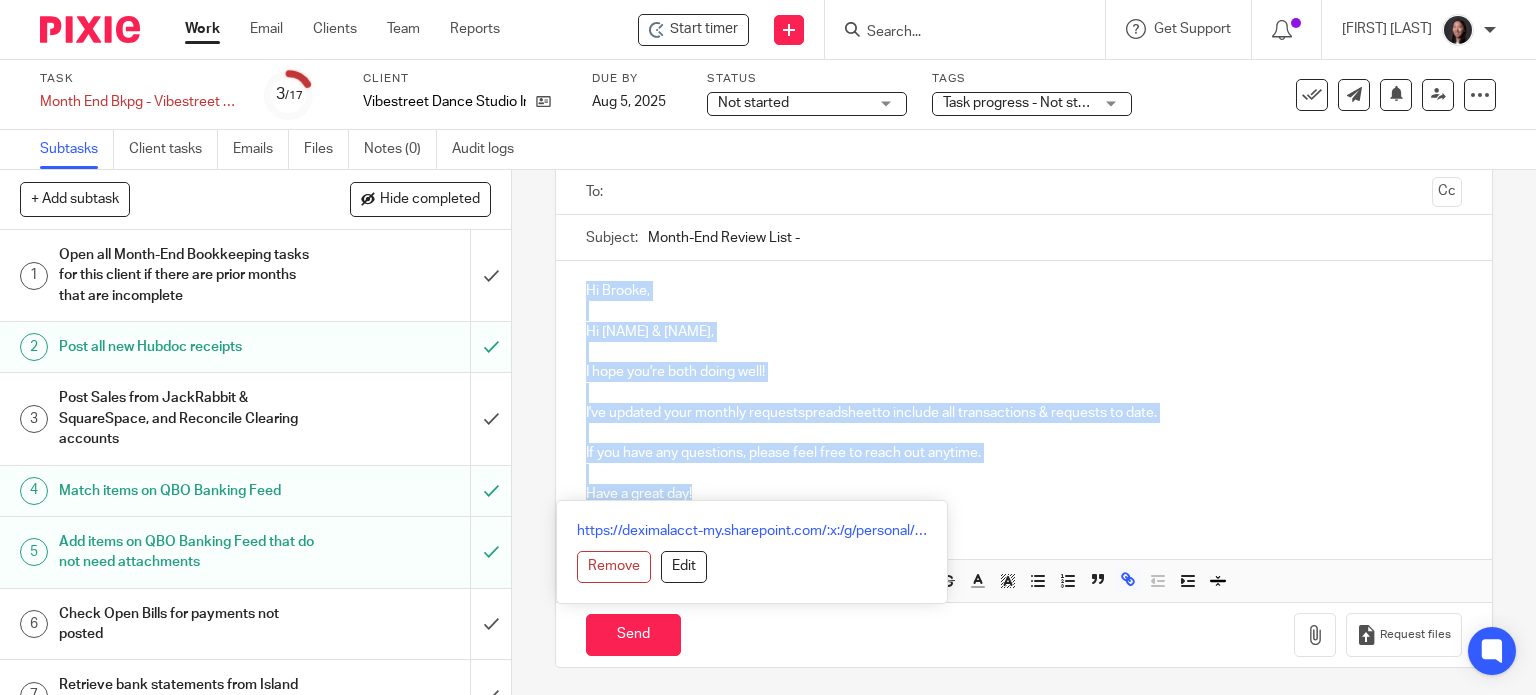 click on "Hi [FIRST], Hi [FIRST] & [FIRST], I hope you're both doing well! I've updated your monthly request  spreadsheet  to include all transactions & requests to date. If you have any&nbsp;questions, please feel free to reach out anytime.&nbsp; Have a great day!" at bounding box center (1024, 390) 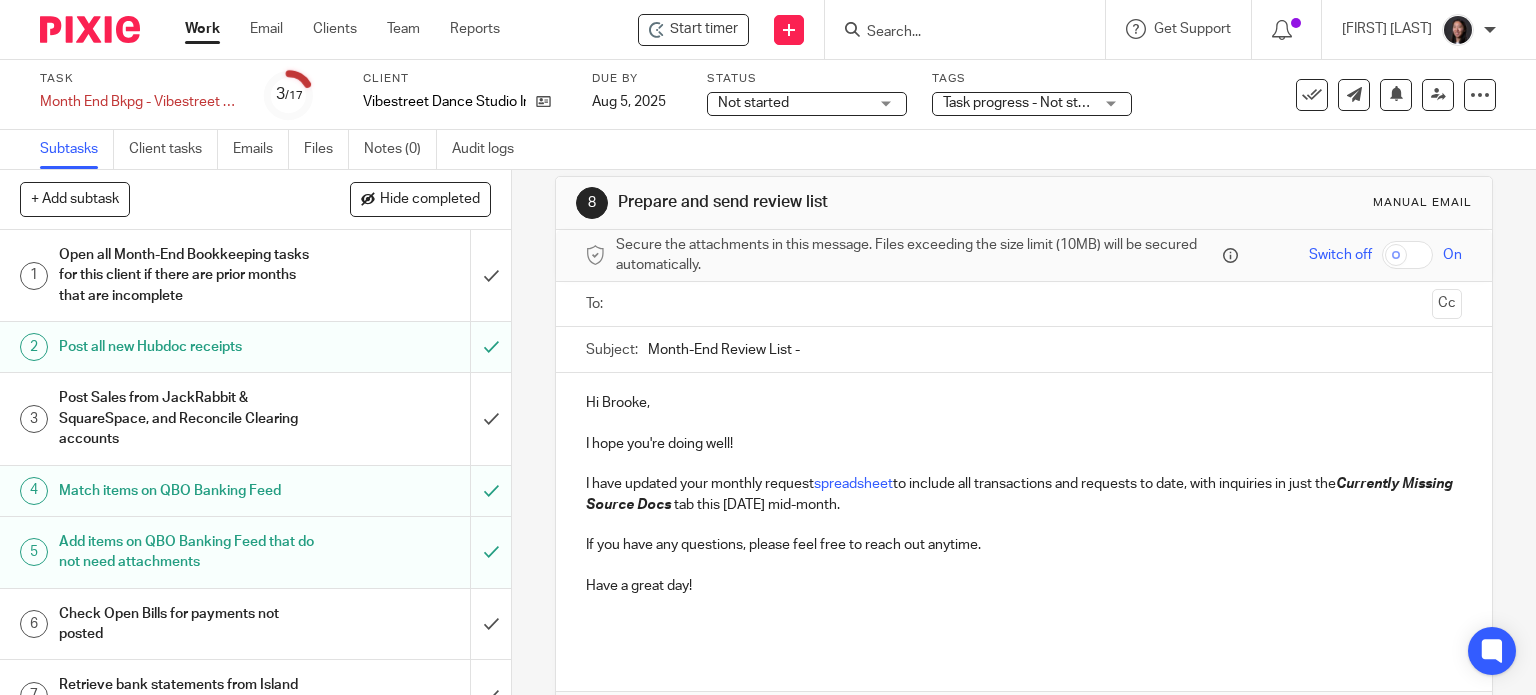 scroll, scrollTop: 136, scrollLeft: 0, axis: vertical 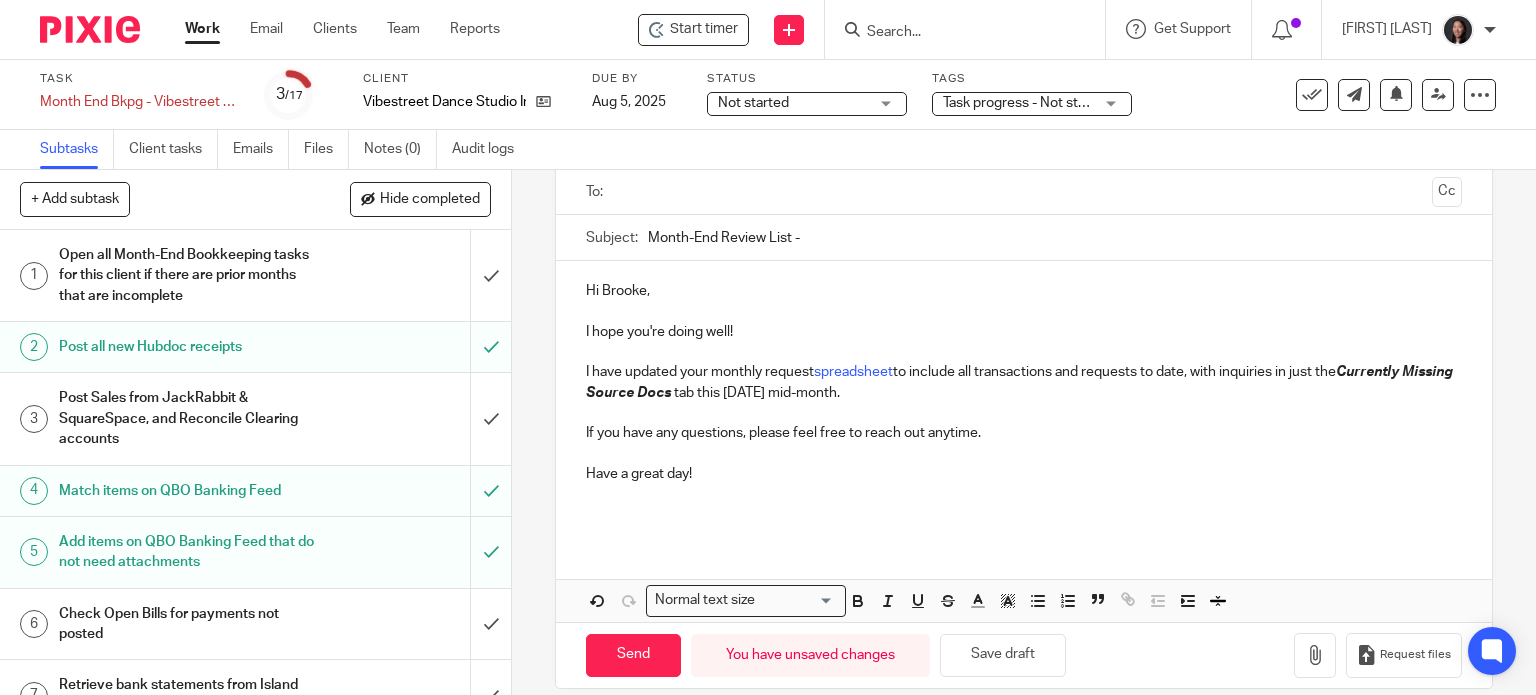 click on "I have updated your monthly request  spreadsheet  to include all transactions and requests to date, with inquiries in just the  Currently Missing Source Docs   tab this July 2025 mid-month." at bounding box center (1024, 382) 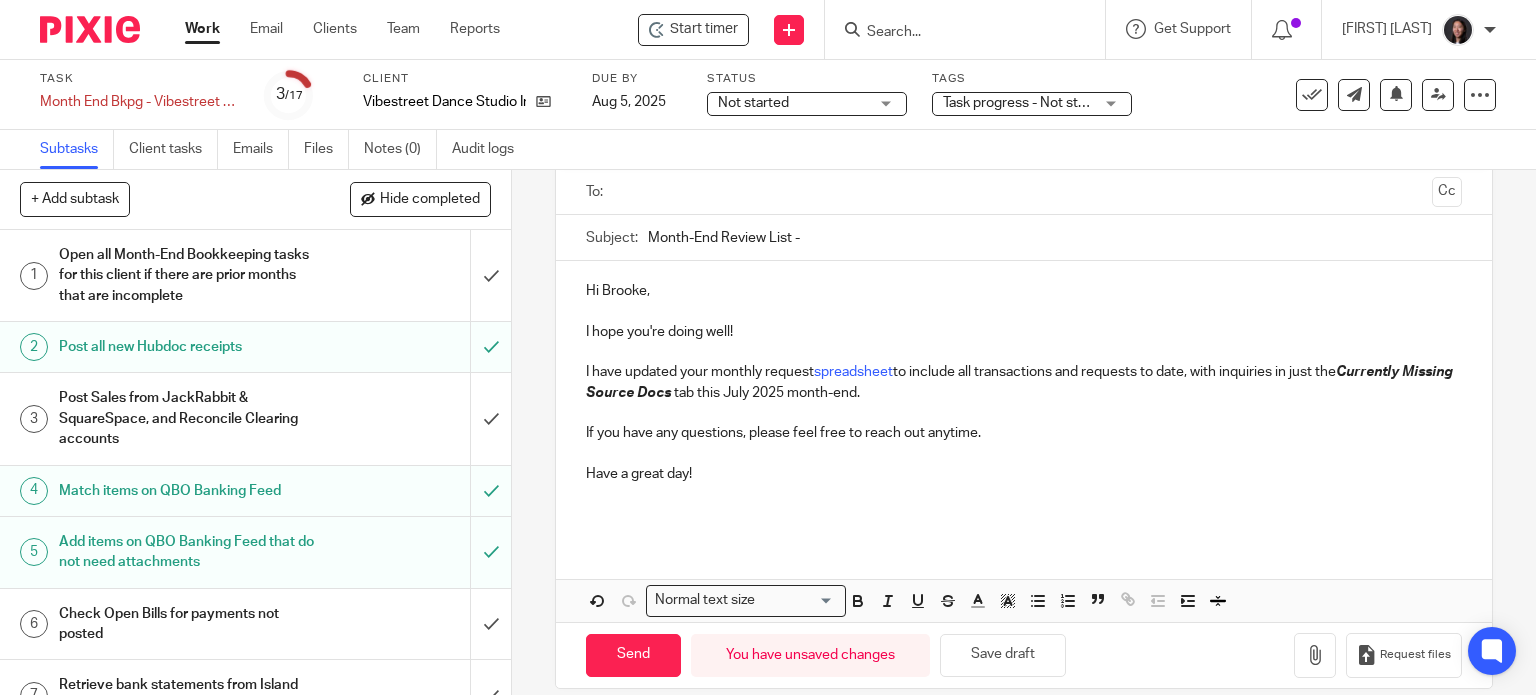 click on "I have updated your monthly request  spreadsheet  to include all transactions and requests to date, with inquiries in just the  Currently Missing Source Docs   tab this July 2025 month-end." at bounding box center (1024, 382) 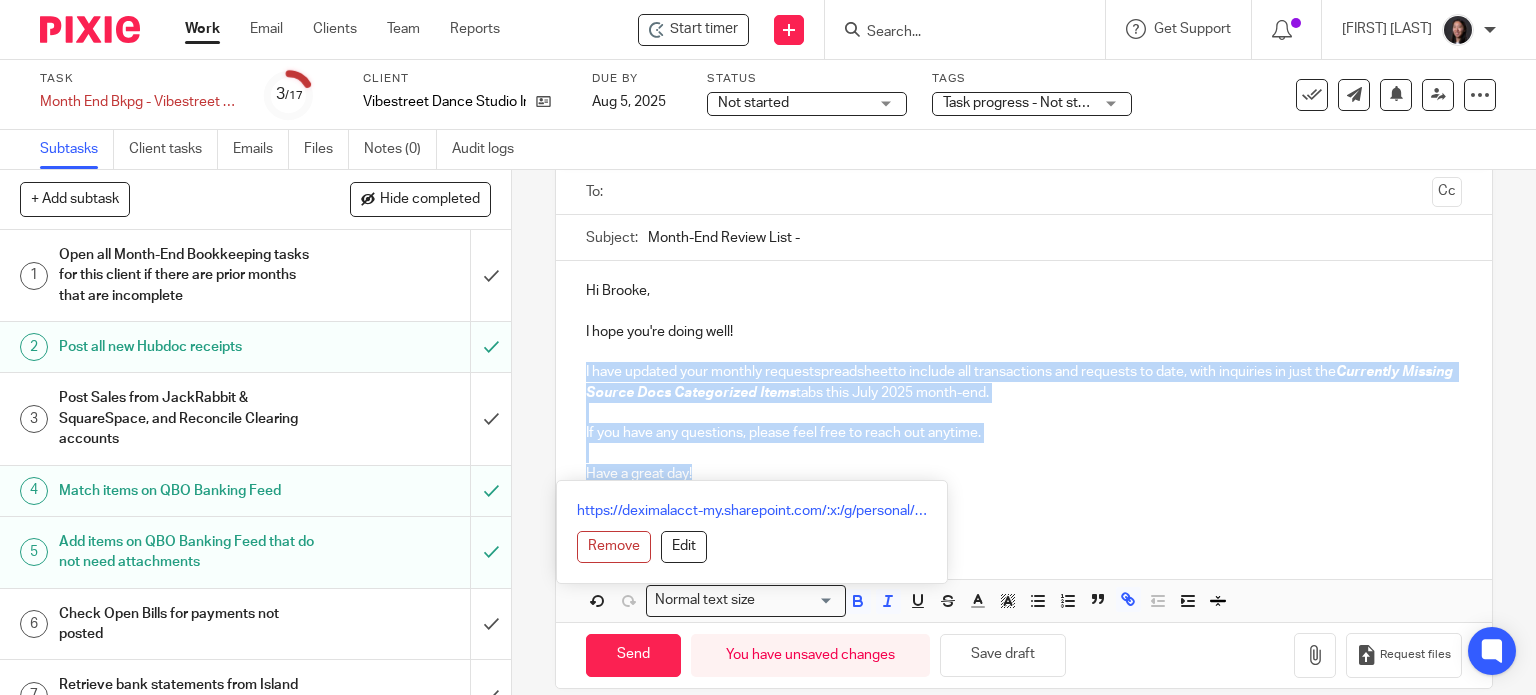 drag, startPoint x: 569, startPoint y: 366, endPoint x: 705, endPoint y: 467, distance: 169.40189 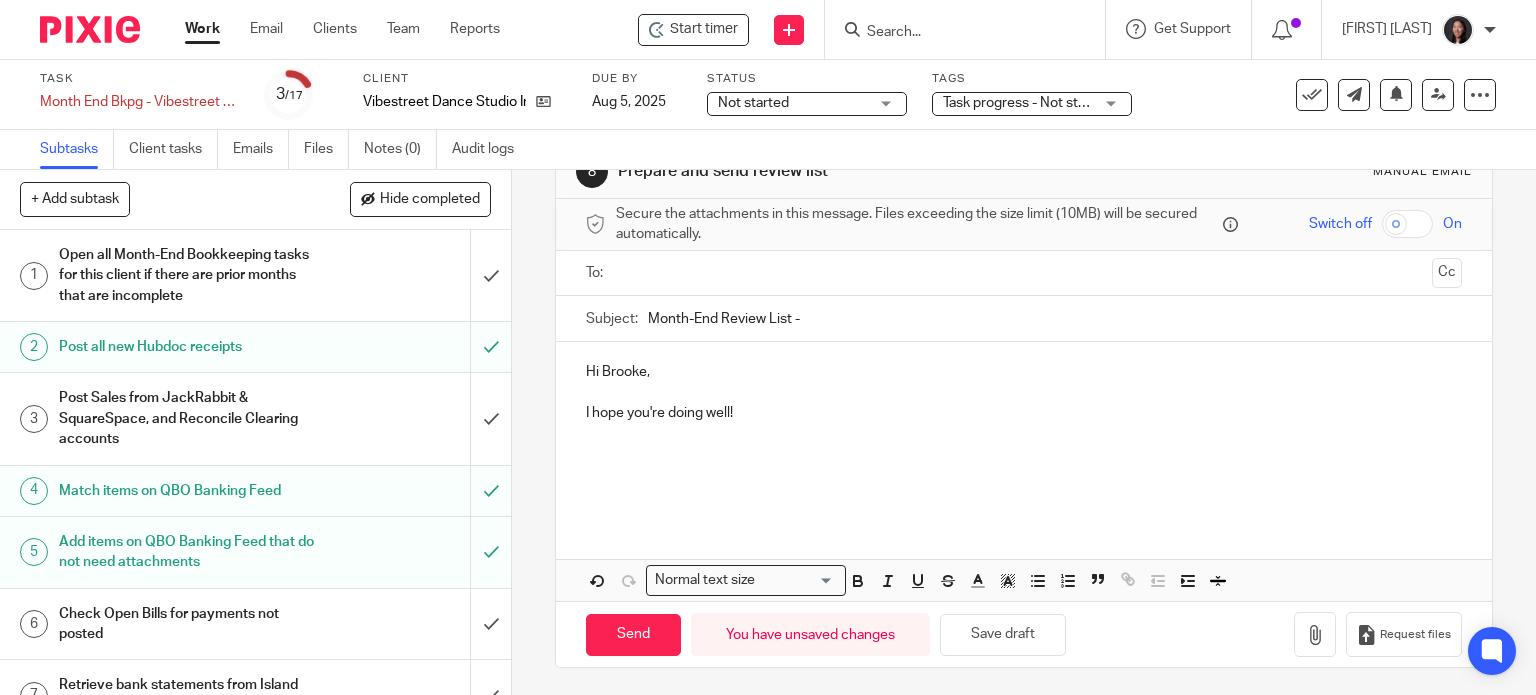 scroll, scrollTop: 136, scrollLeft: 0, axis: vertical 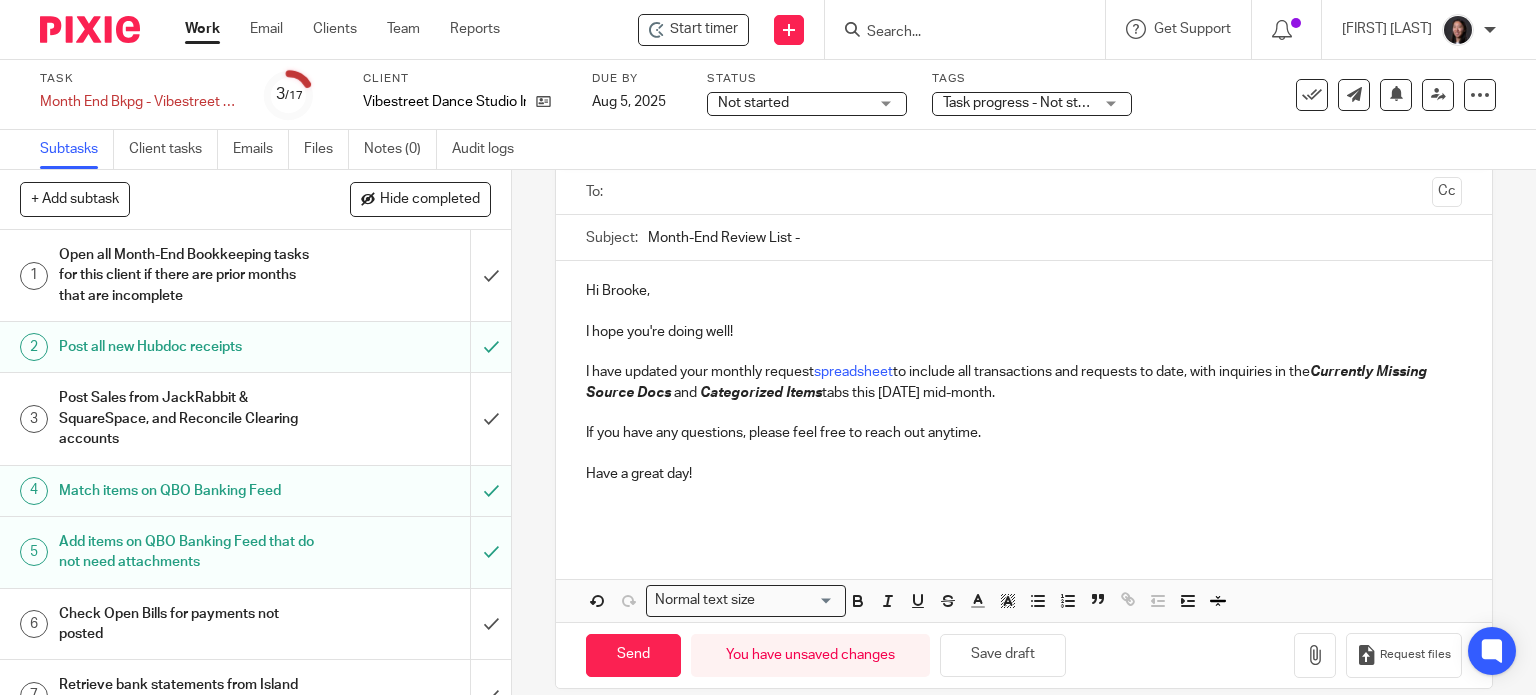 click on "I have updated your monthly request  spreadsheet  to include all transactions and requests to date, with inquiries in the  Currently Missing Source Docs   and   Categorized Items  tabs this [DATE] mid-month." at bounding box center [1024, 382] 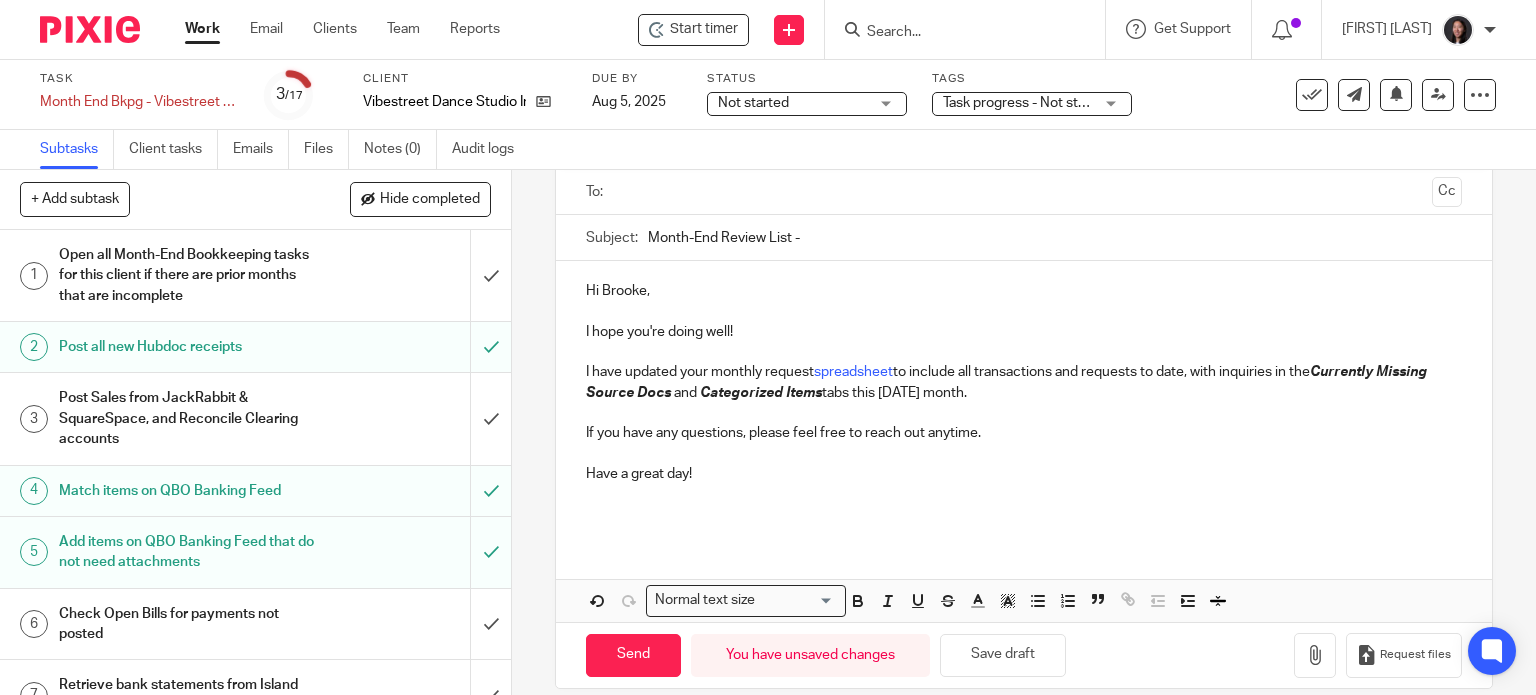 click on "I have updated your monthly request  spreadsheet  to include all transactions and requests to date, with inquiries in the  Currently Missing Source Docs   and   Categorized Items  tabs this [DATE] month." at bounding box center (1024, 382) 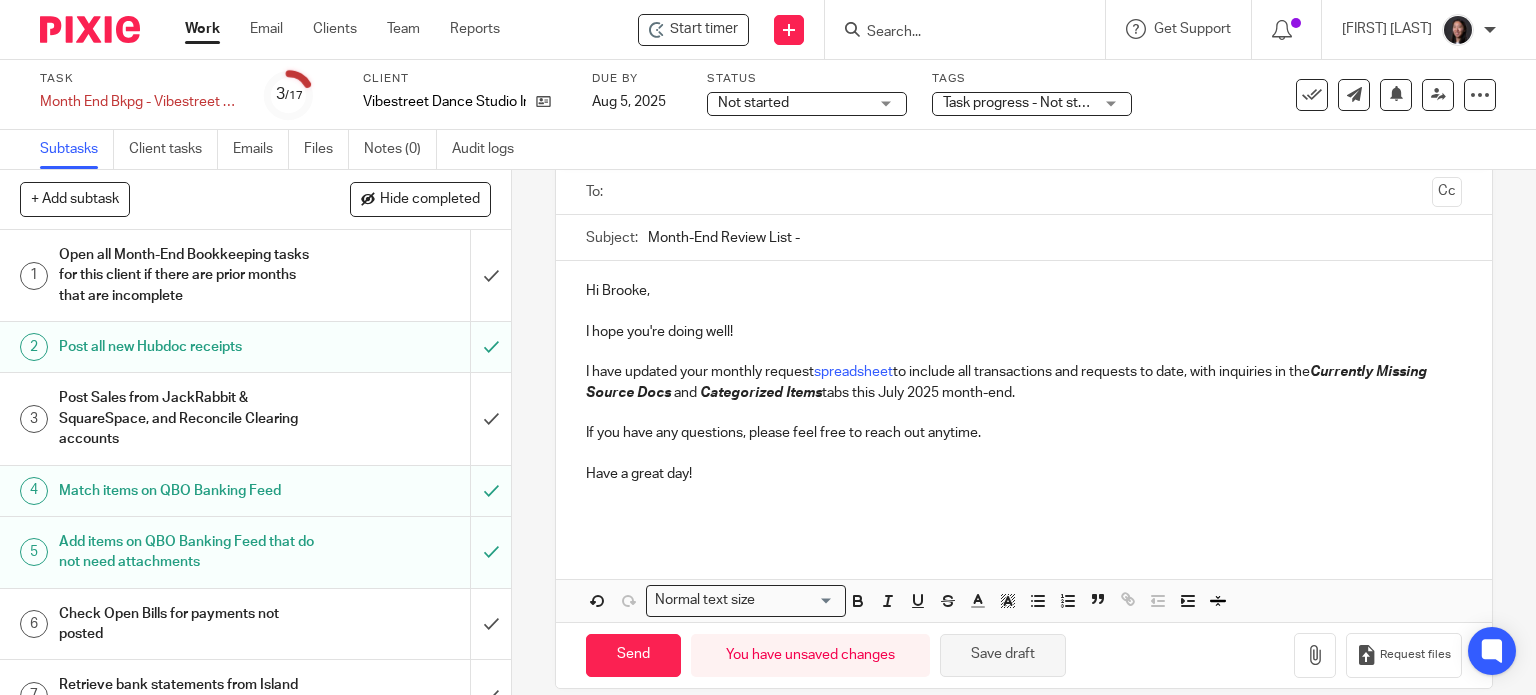 click on "Save draft" at bounding box center (1003, 655) 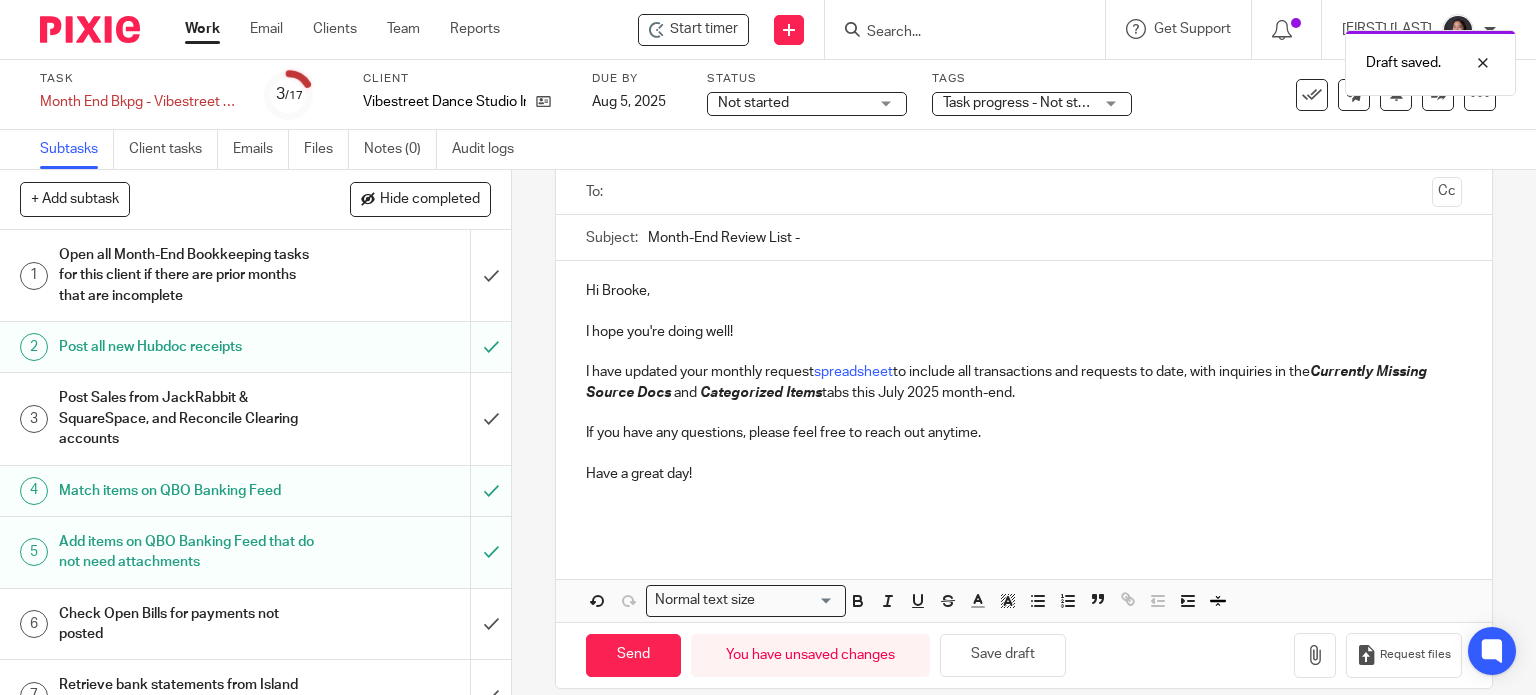 click on "Month-End Review List -" at bounding box center [1055, 237] 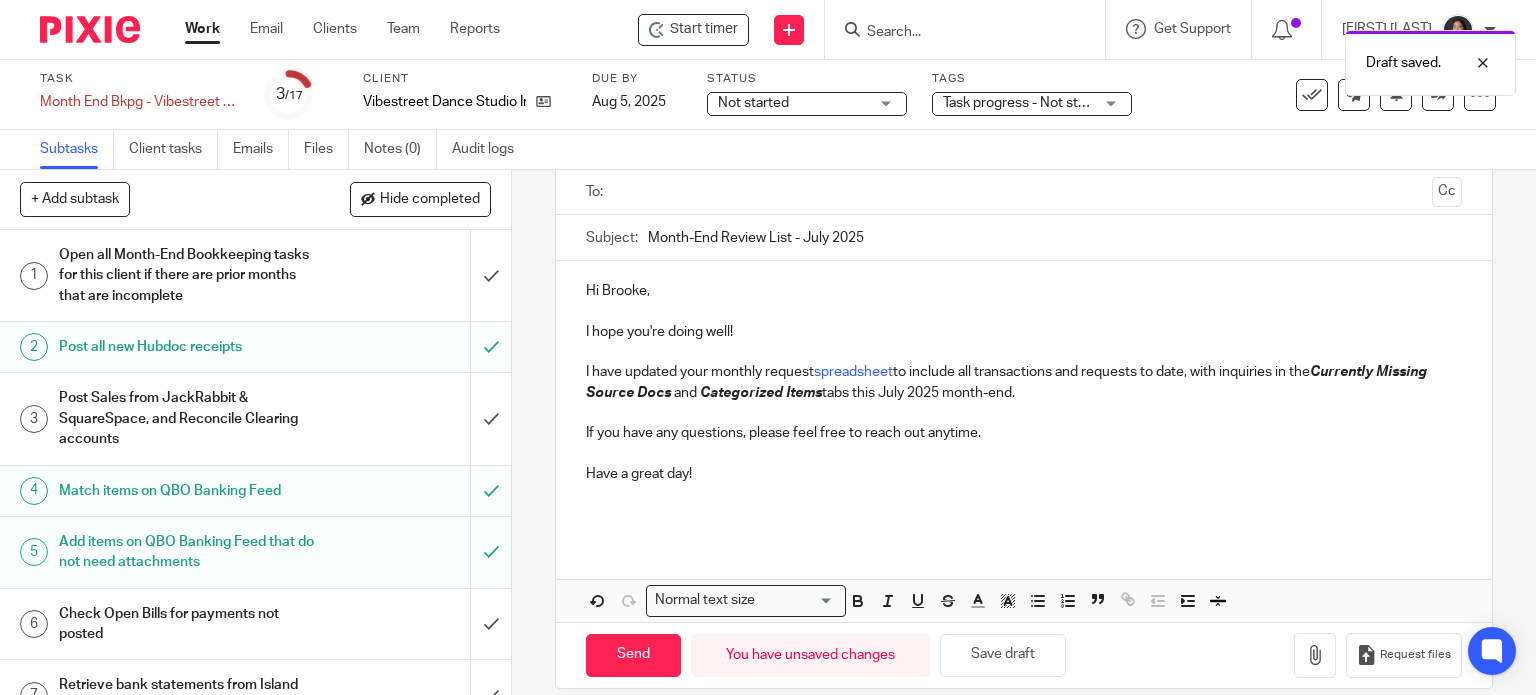 type on "Month-End Review List - July 2025" 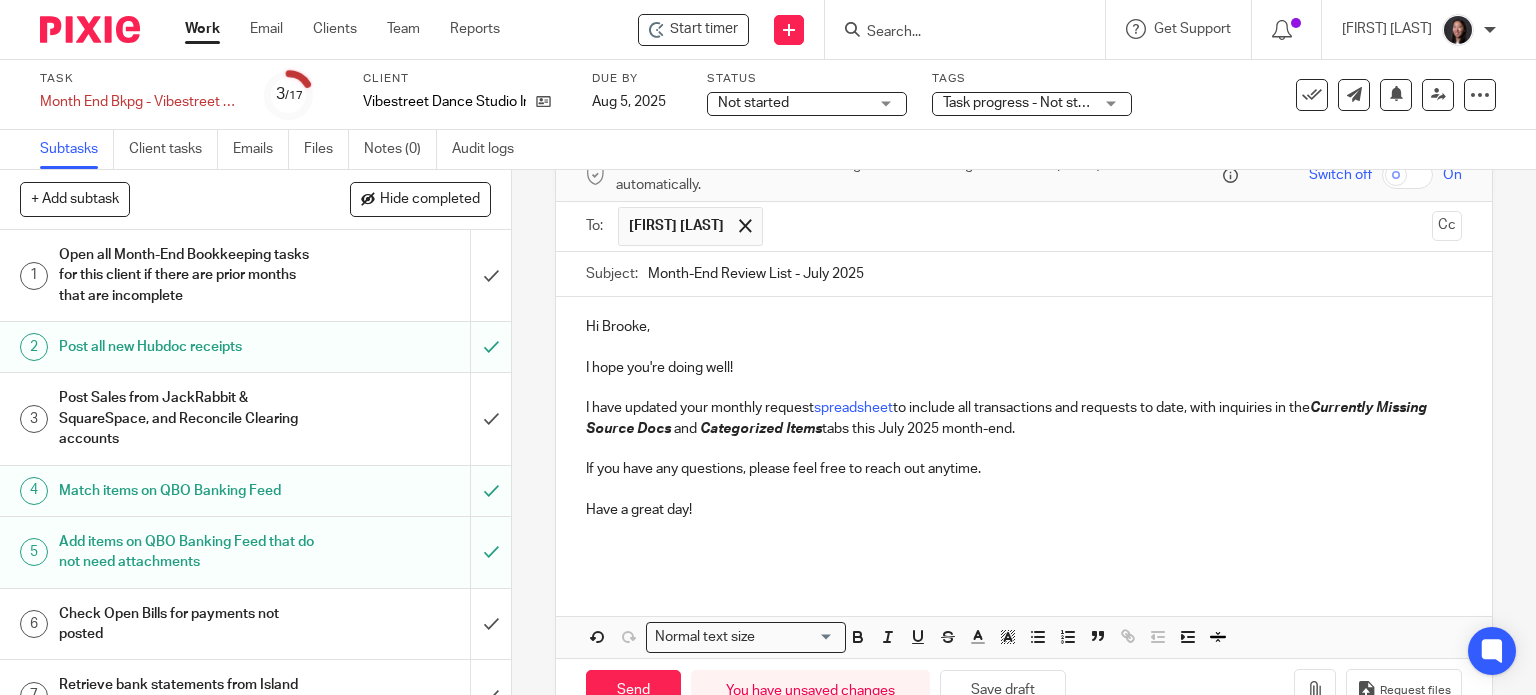 scroll, scrollTop: 160, scrollLeft: 0, axis: vertical 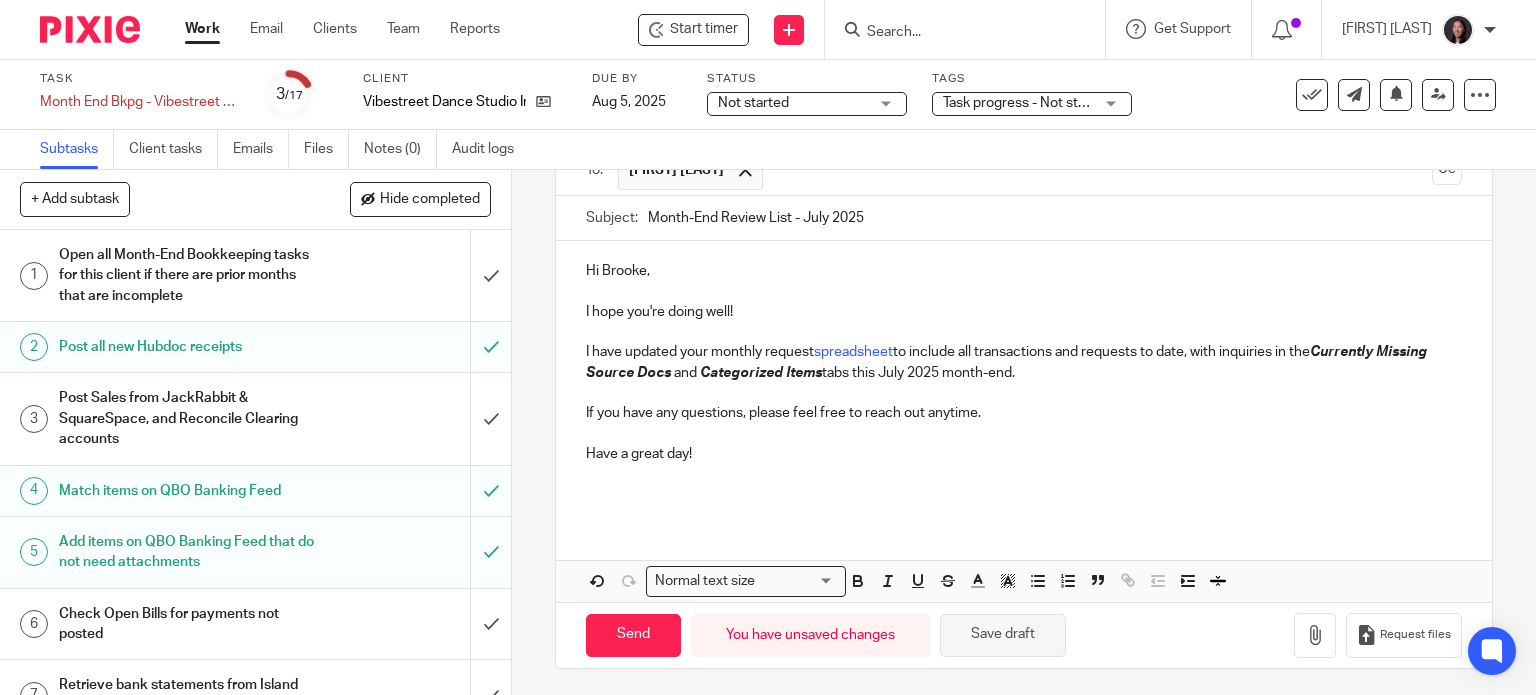 click on "Save draft" at bounding box center [1003, 635] 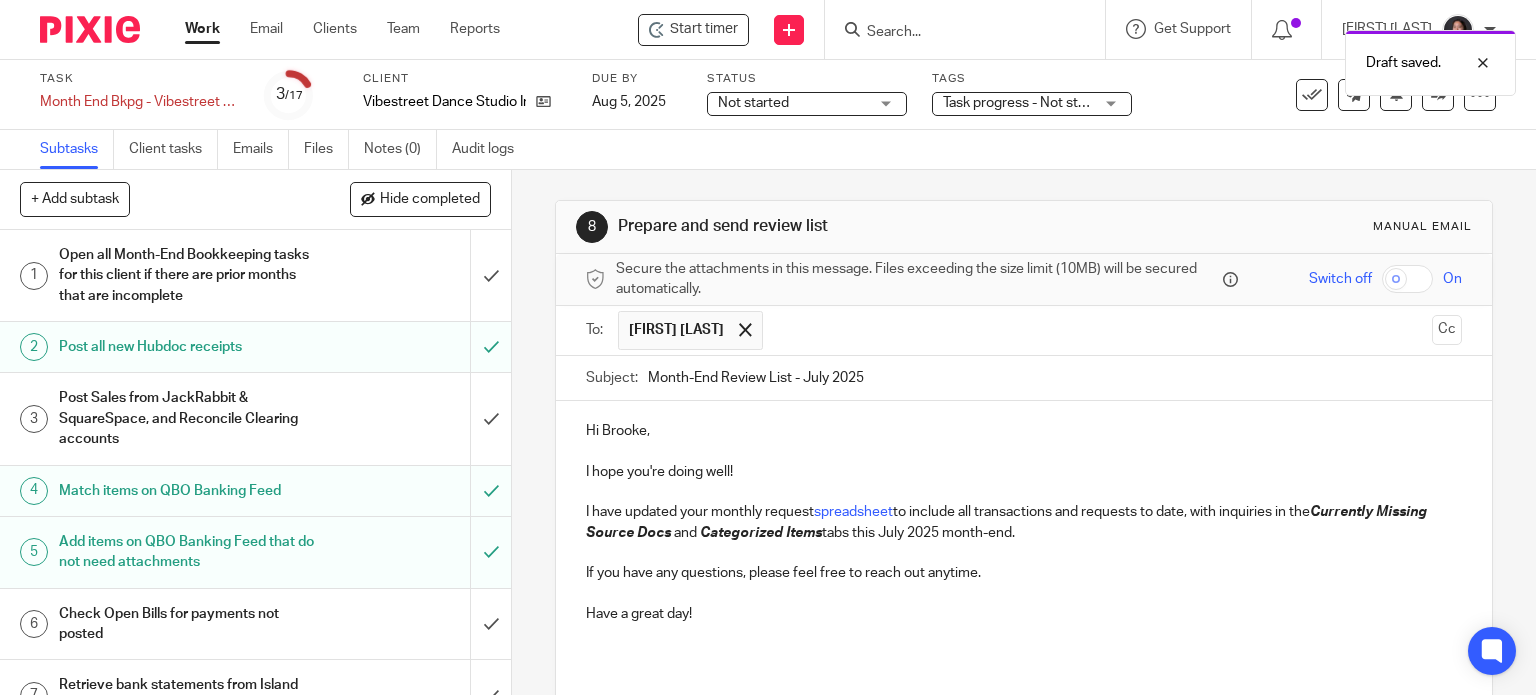 scroll, scrollTop: 160, scrollLeft: 0, axis: vertical 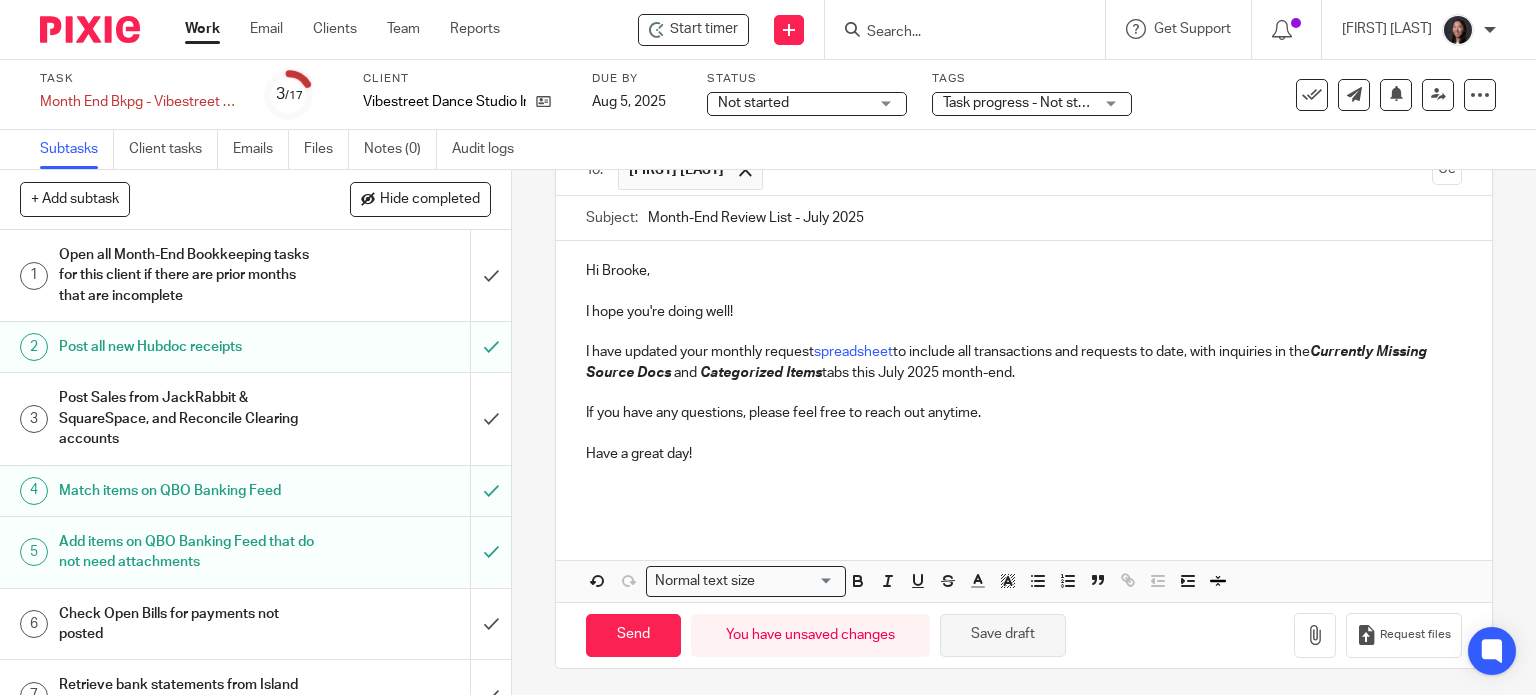 click on "Save draft" at bounding box center (1003, 635) 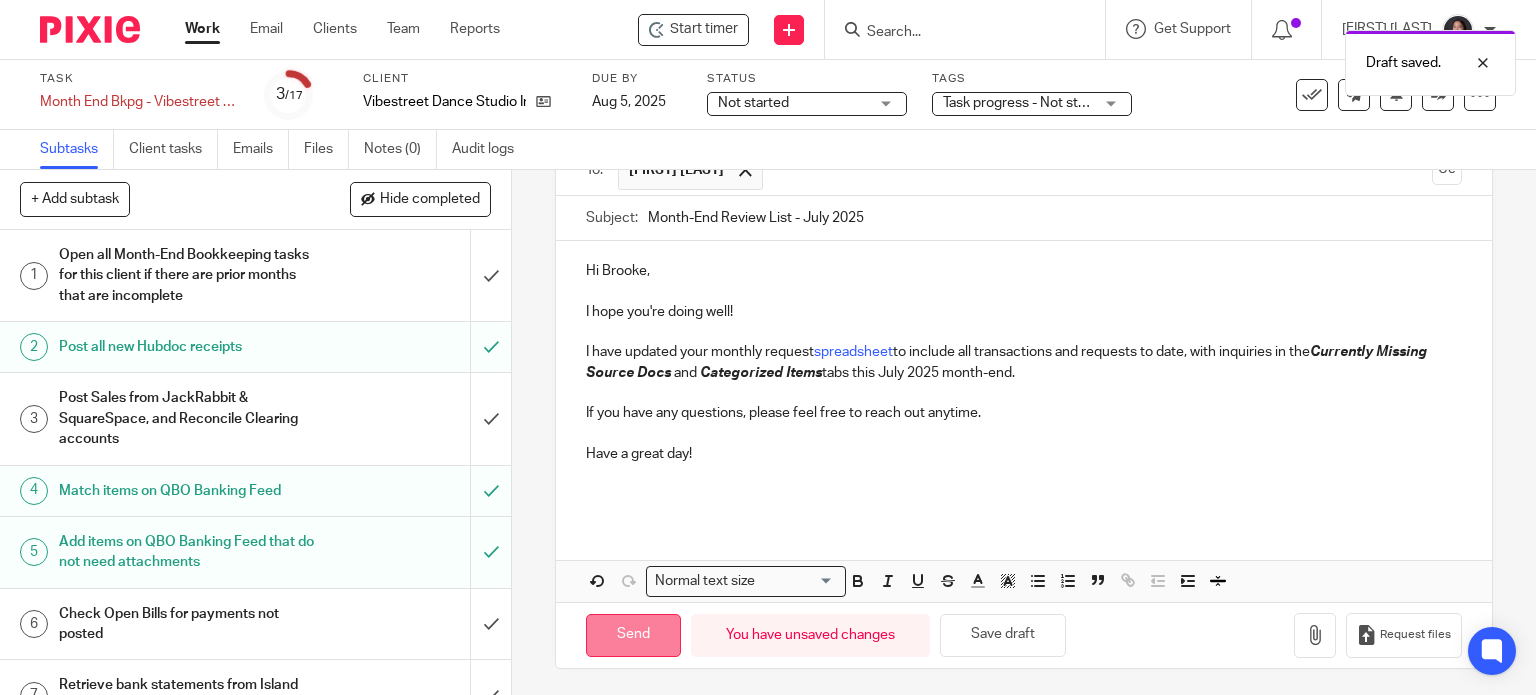 click on "Send" at bounding box center [633, 635] 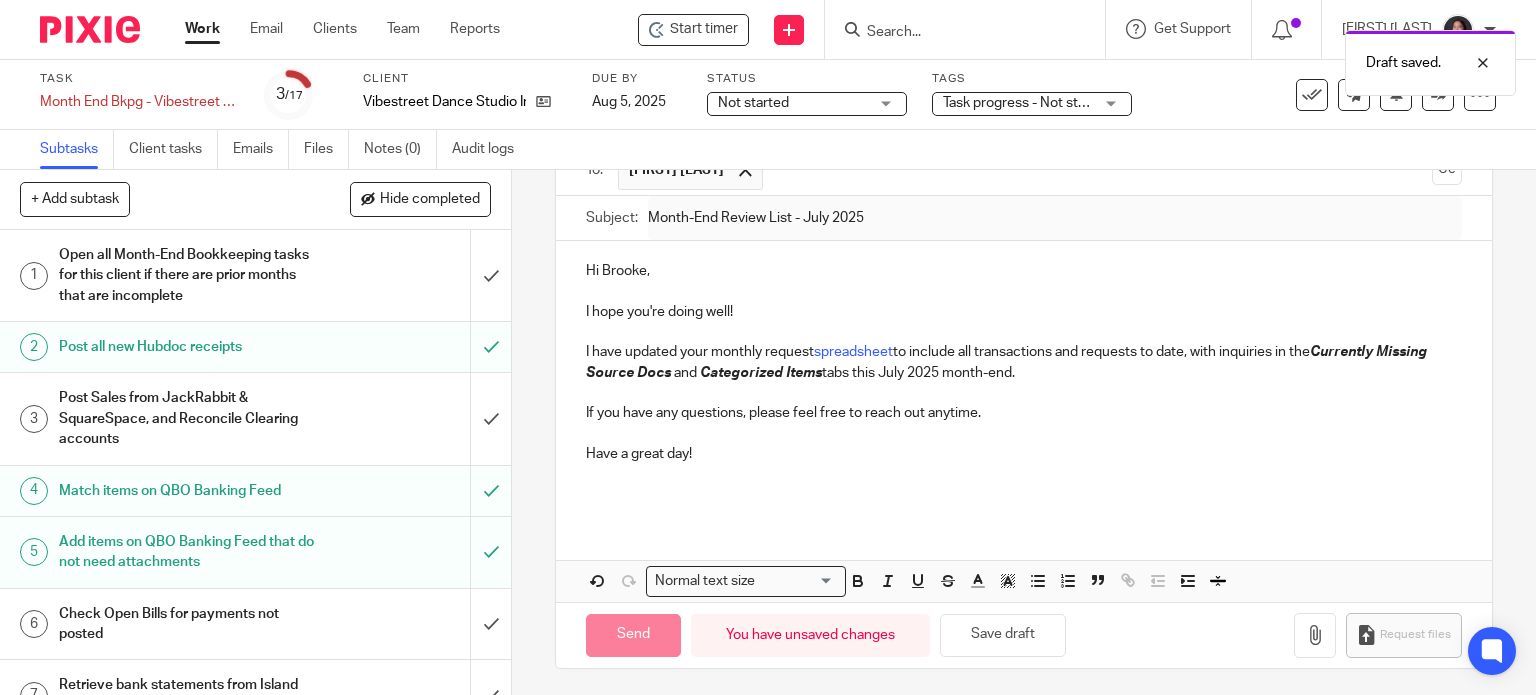 type on "Sent" 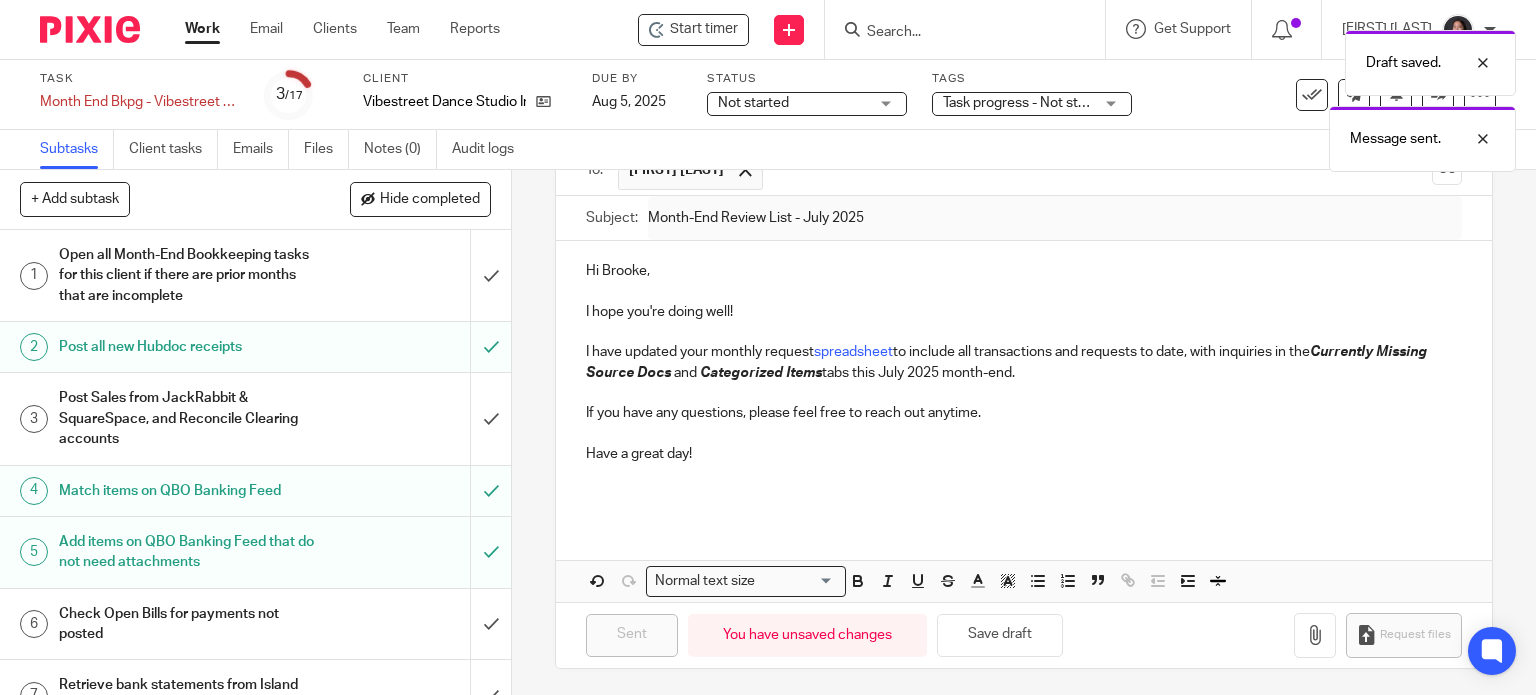 scroll, scrollTop: 233, scrollLeft: 0, axis: vertical 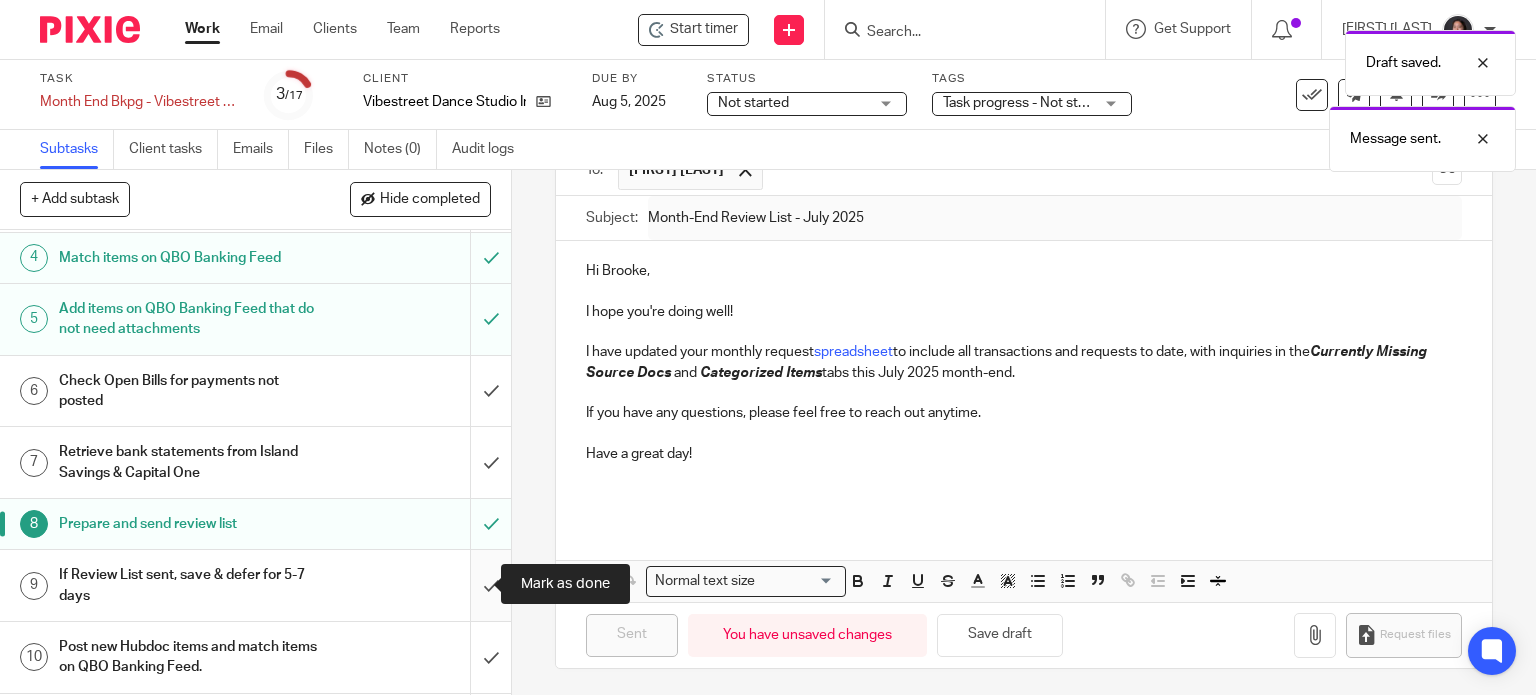 click at bounding box center [255, 585] 